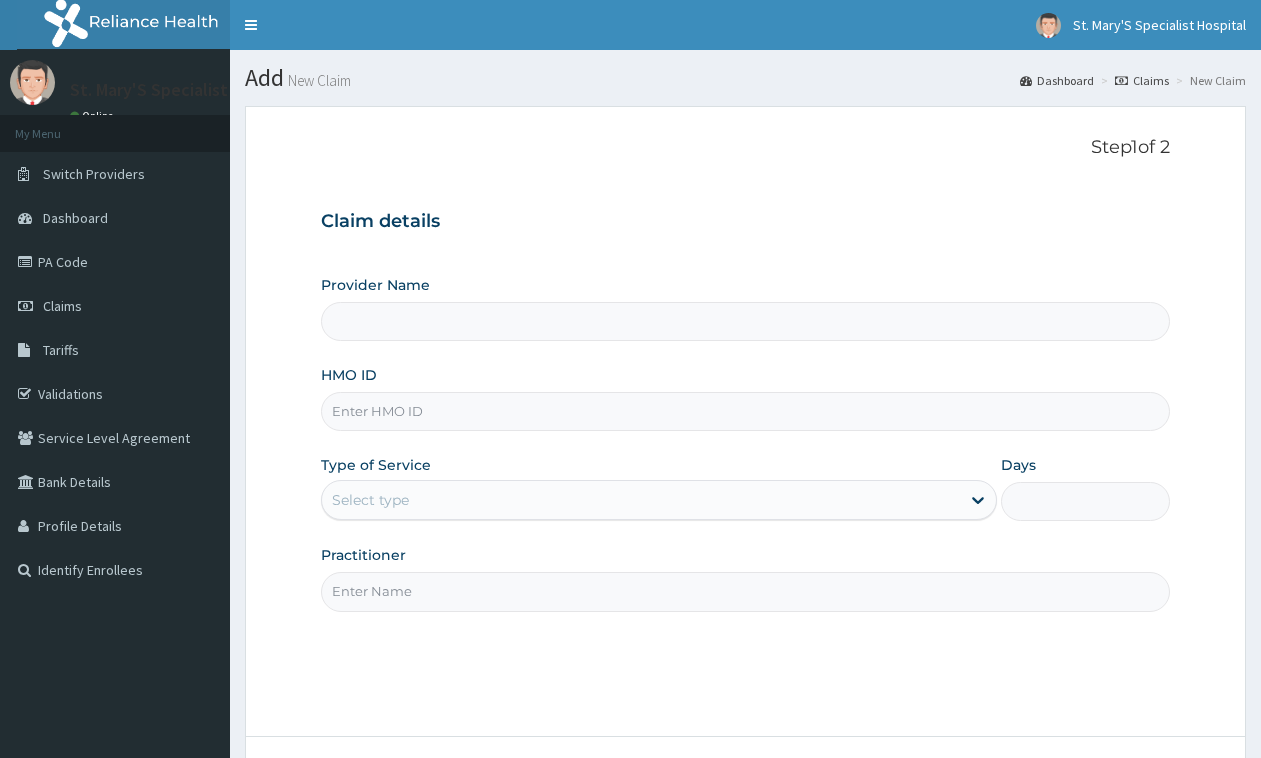scroll, scrollTop: 0, scrollLeft: 0, axis: both 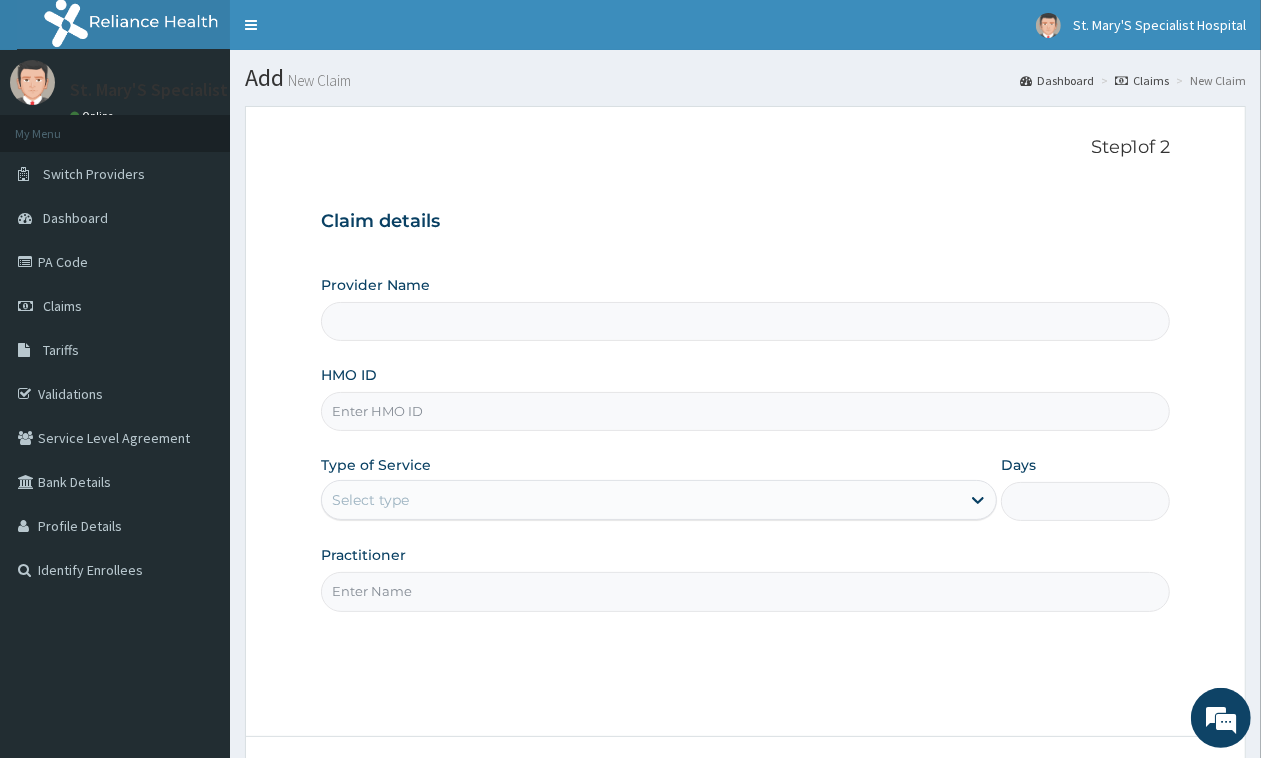 type on "St Mary'S Specialist Hospital, Ojodu" 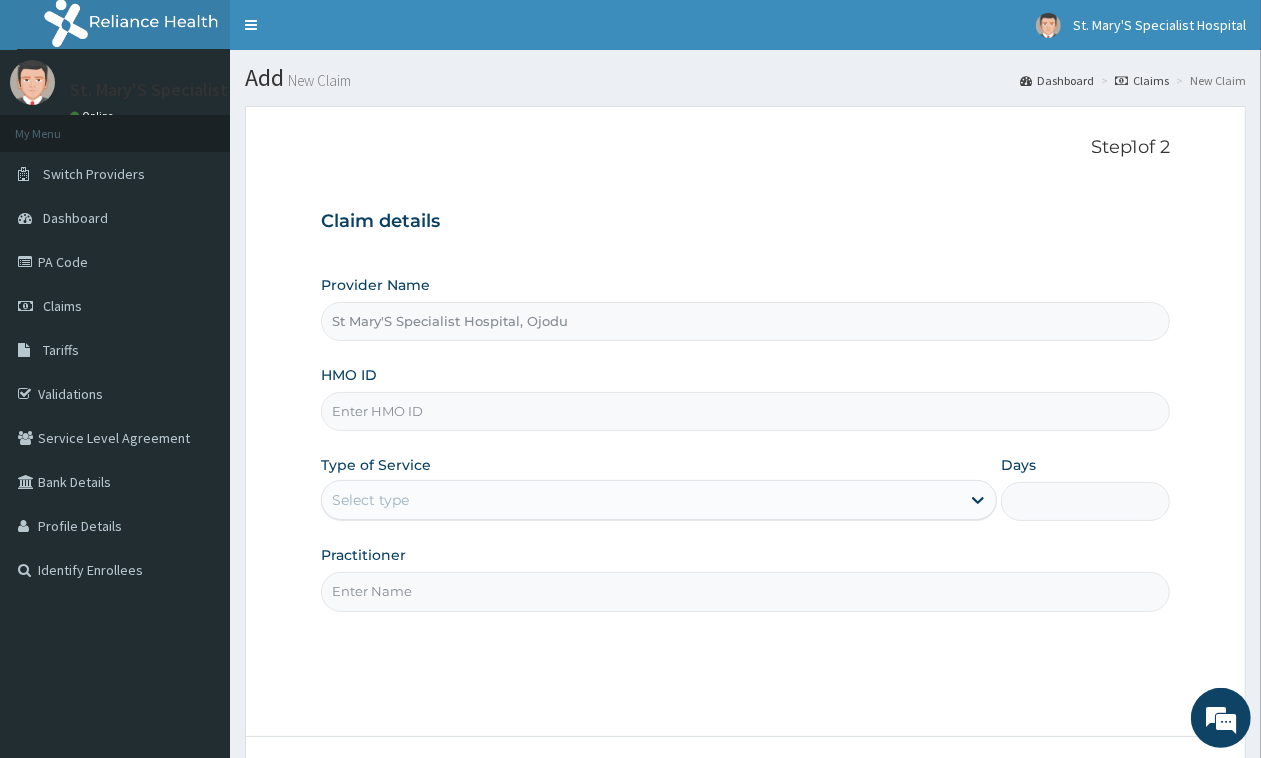 click on "HMO ID" at bounding box center (745, 411) 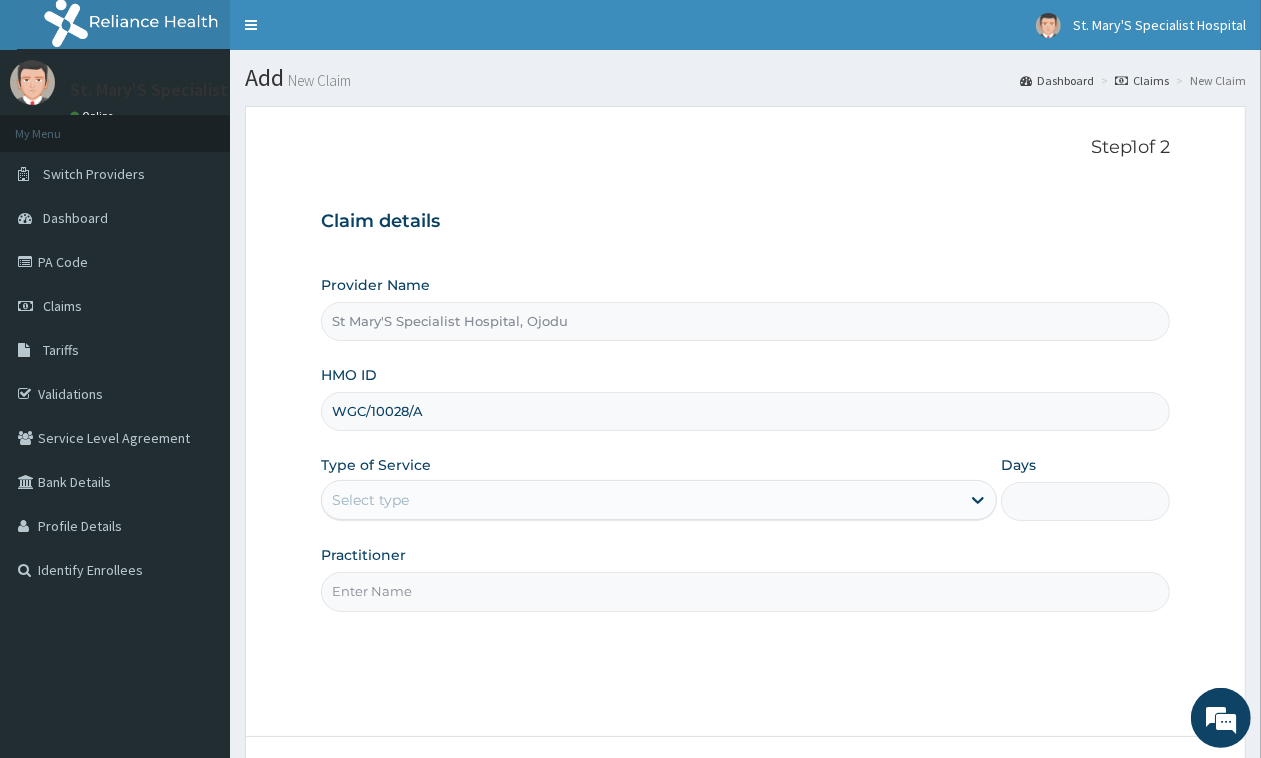 type on "WGC/10028/A" 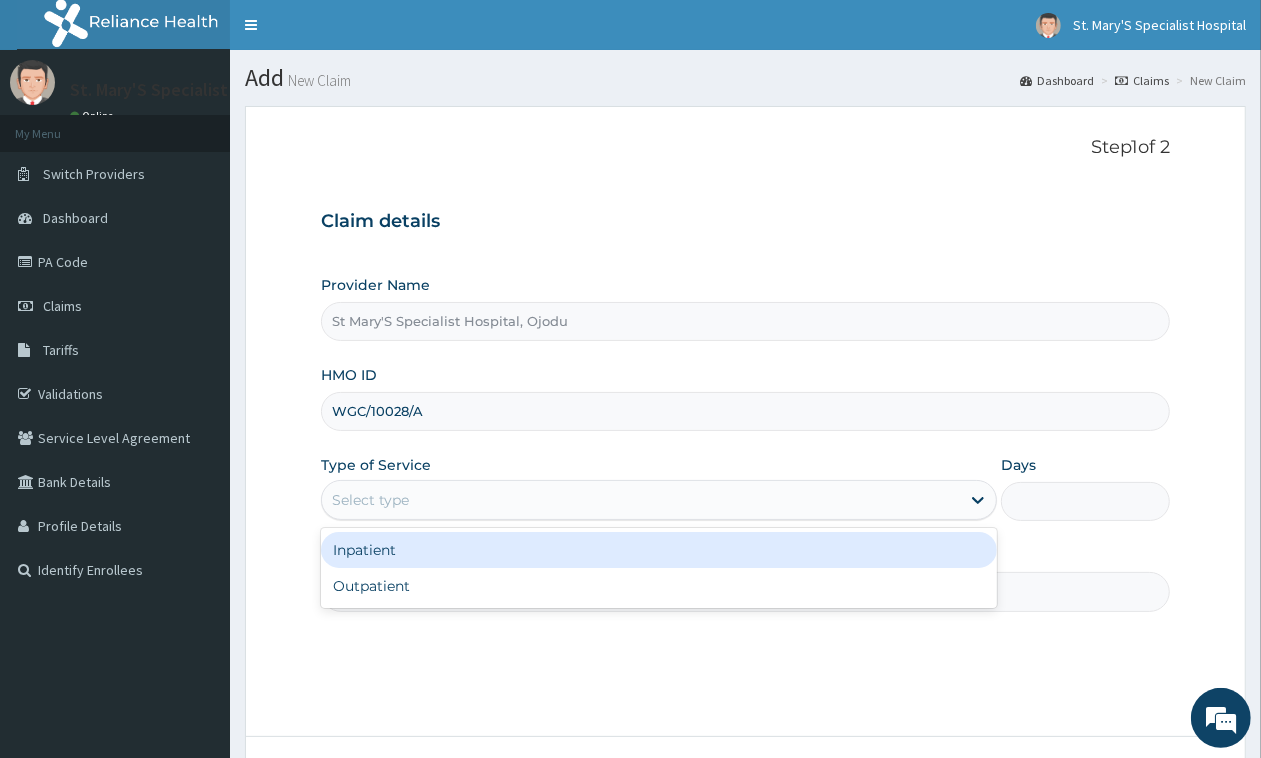 click on "Select type" at bounding box center (641, 500) 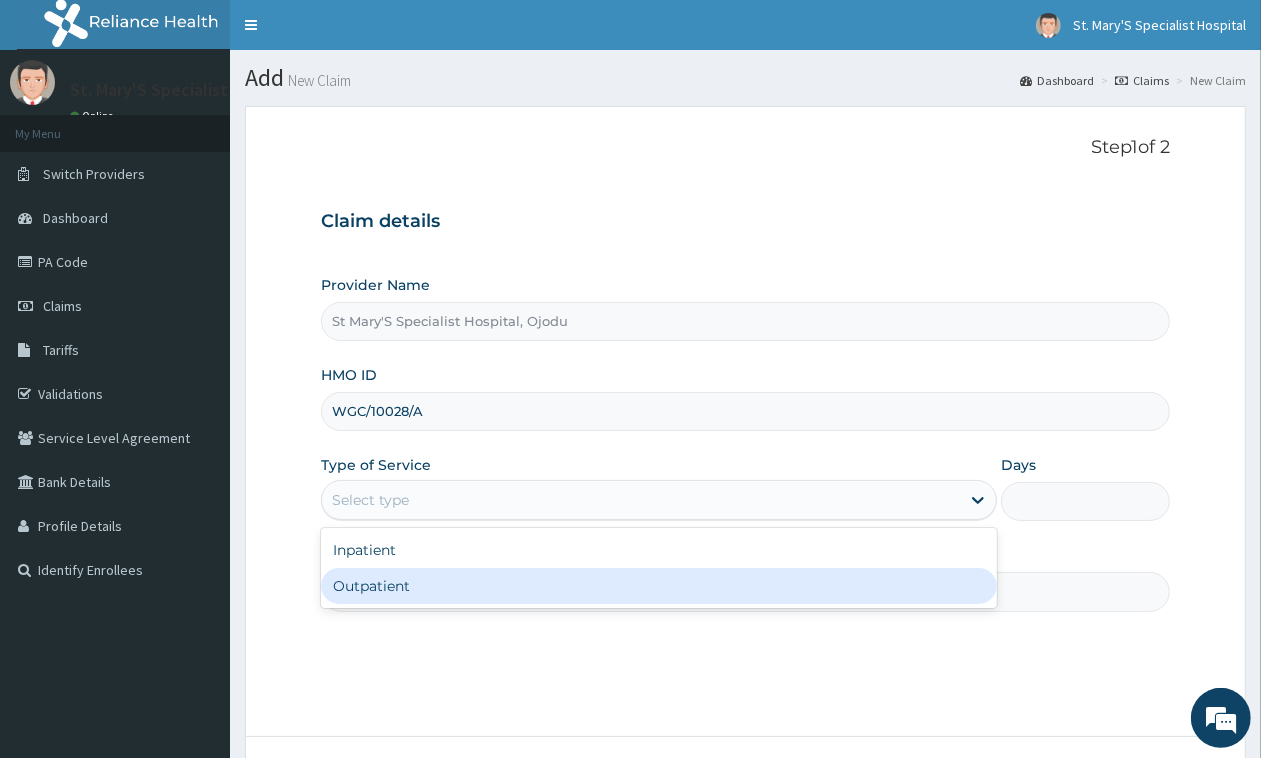 click on "Outpatient" at bounding box center [659, 586] 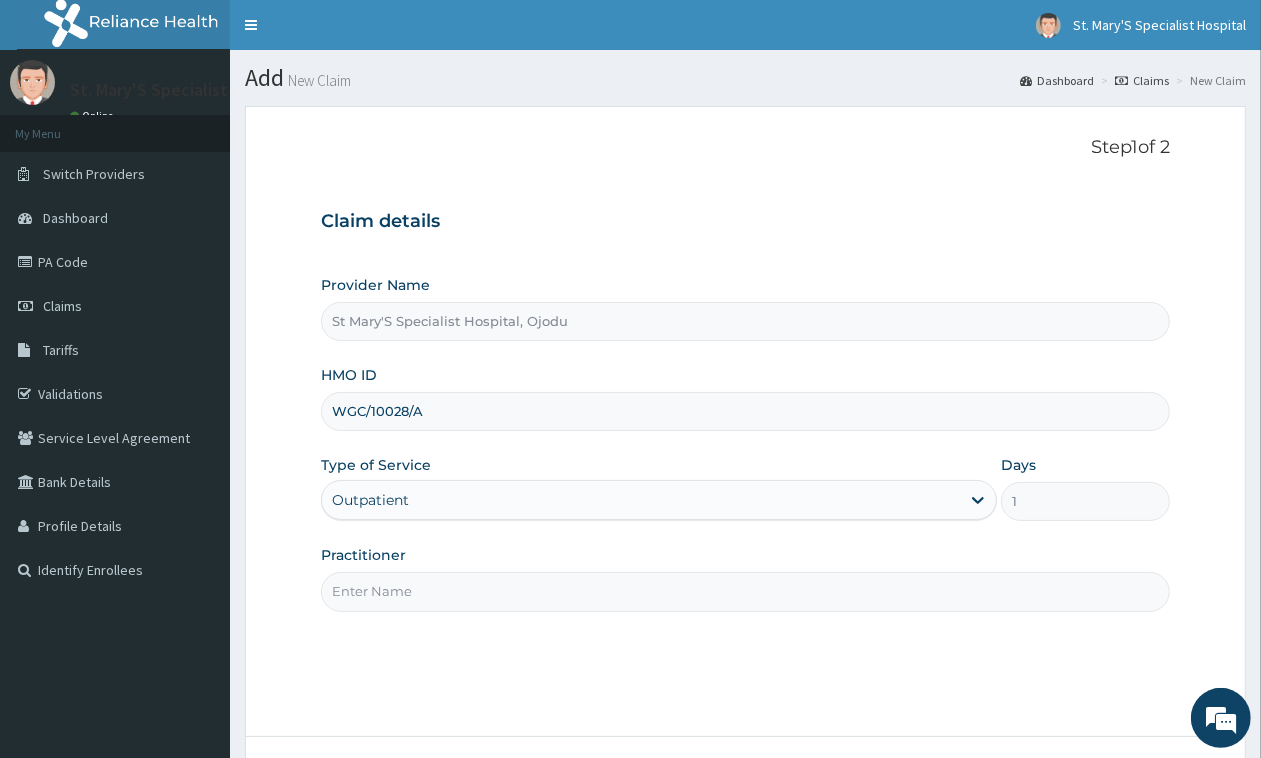 click on "Practitioner" at bounding box center [745, 591] 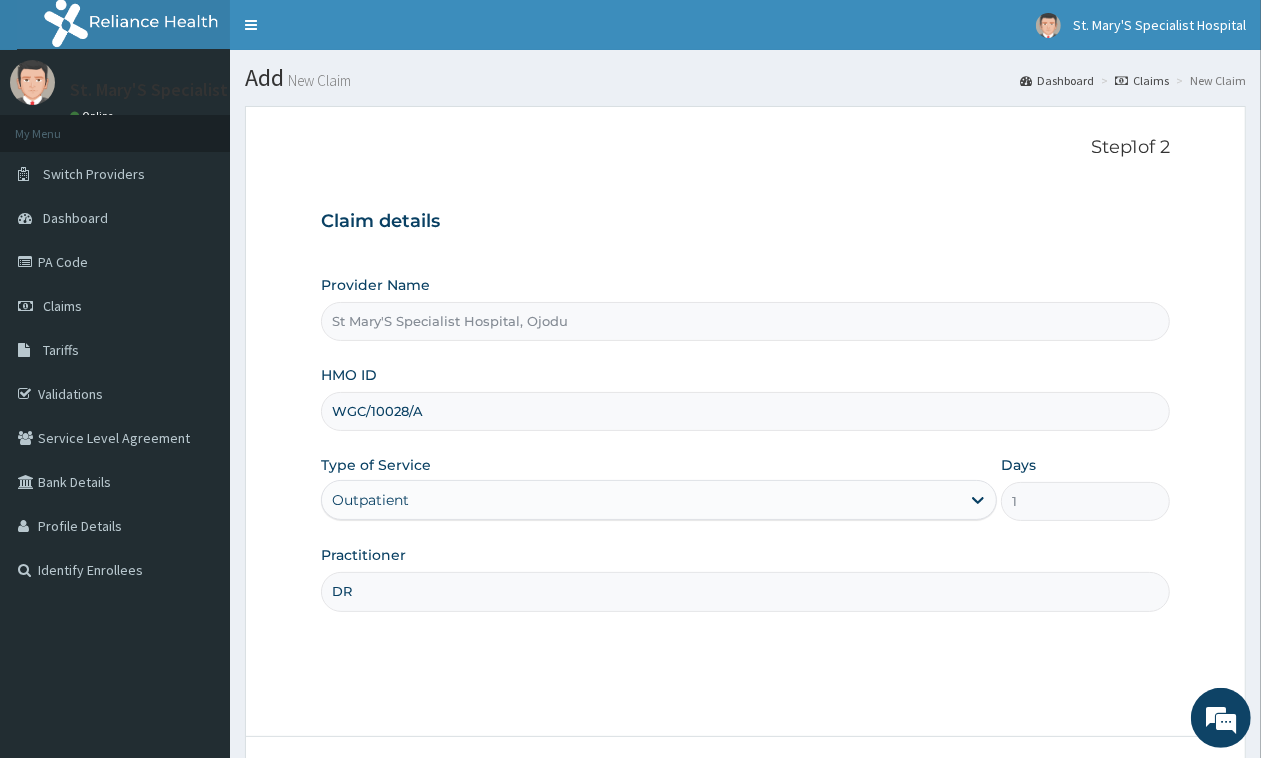 scroll, scrollTop: 0, scrollLeft: 0, axis: both 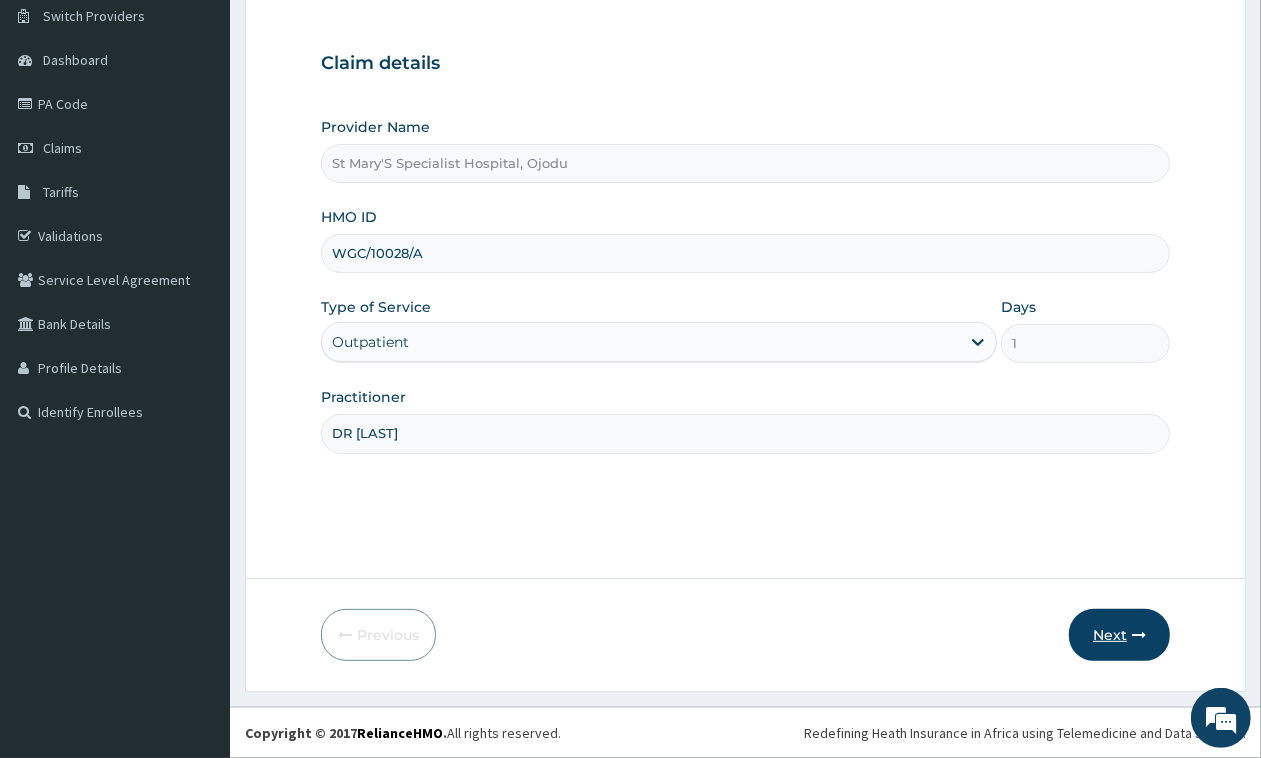 type on "DR [LAST]" 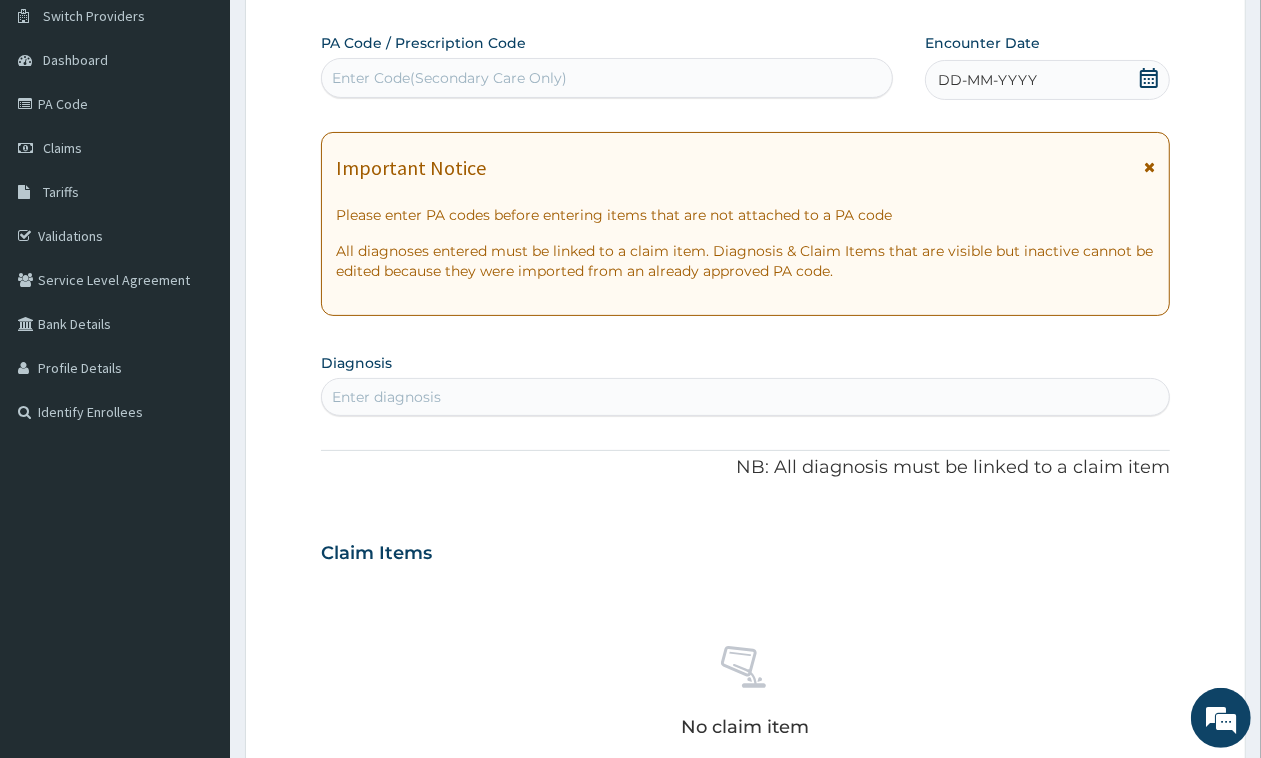 click on "DD-MM-YYYY" at bounding box center [1047, 80] 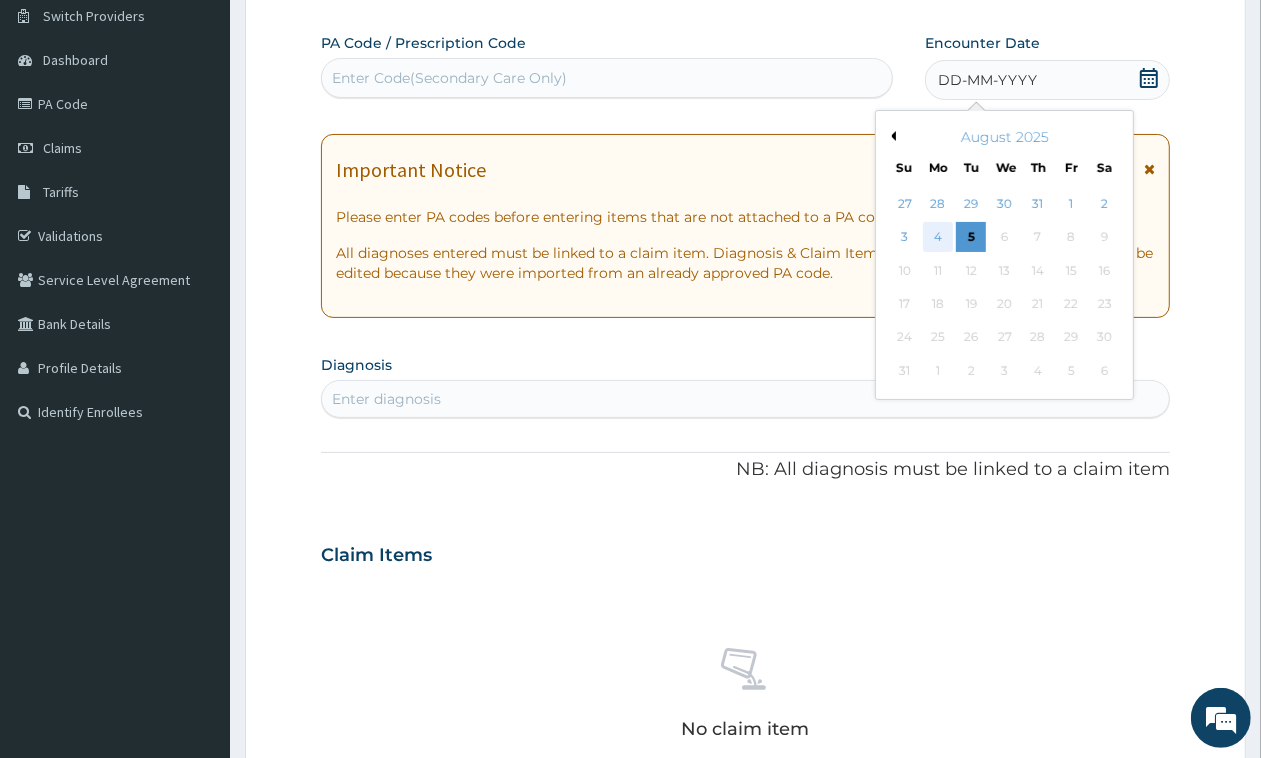 click on "4" at bounding box center [938, 238] 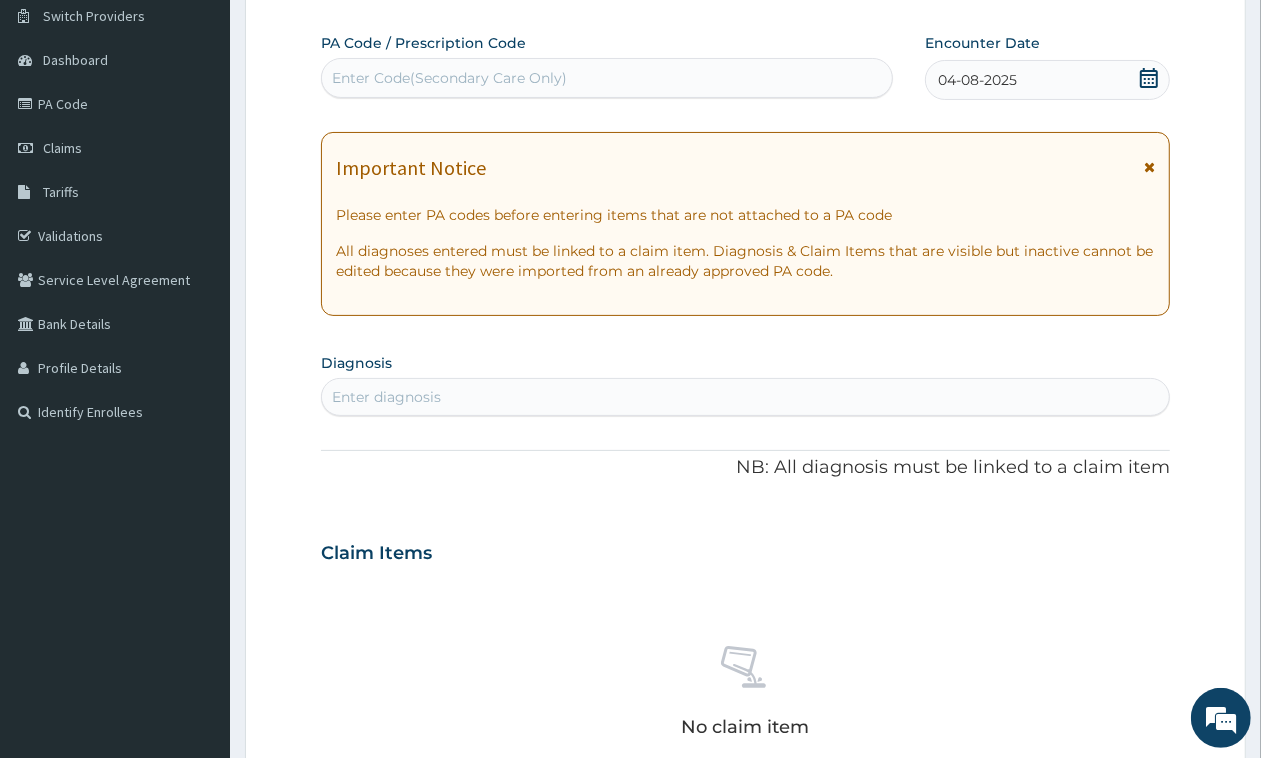 click on "Enter diagnosis" at bounding box center (745, 397) 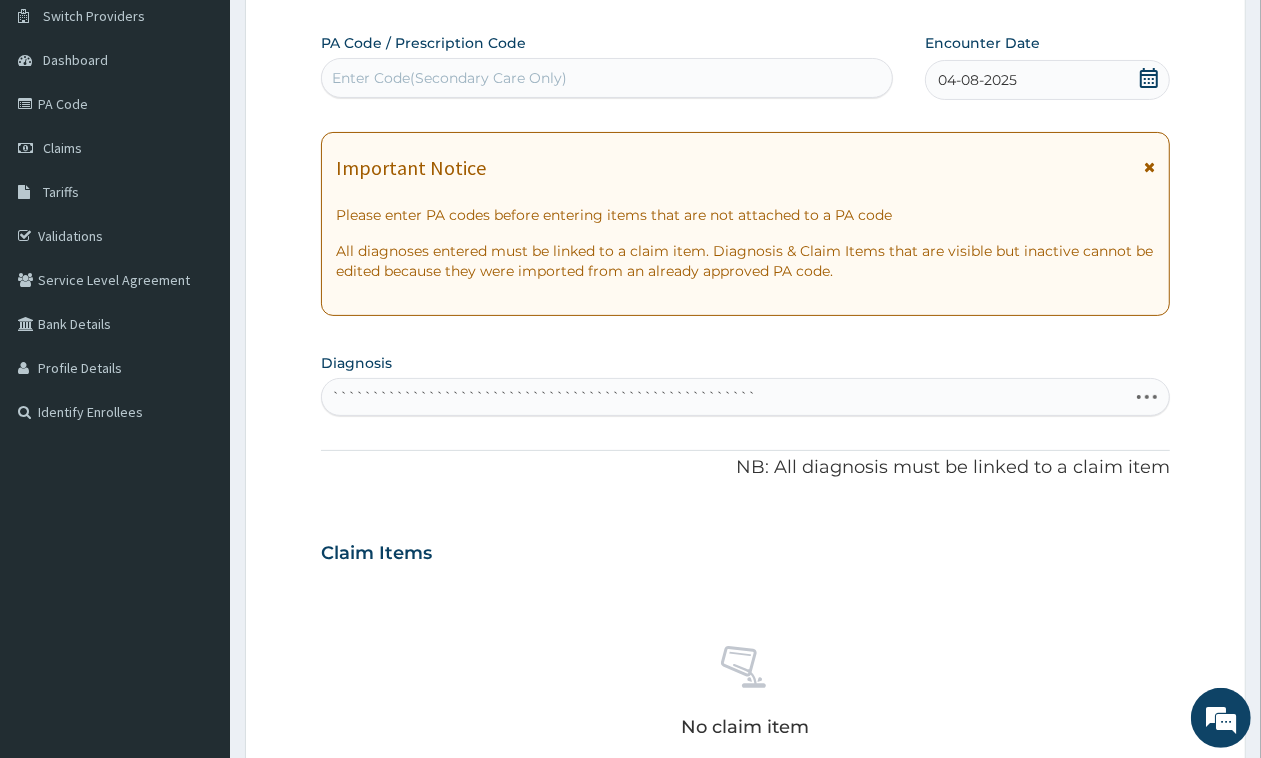 type on "`````````````````````````````````````````````````````" 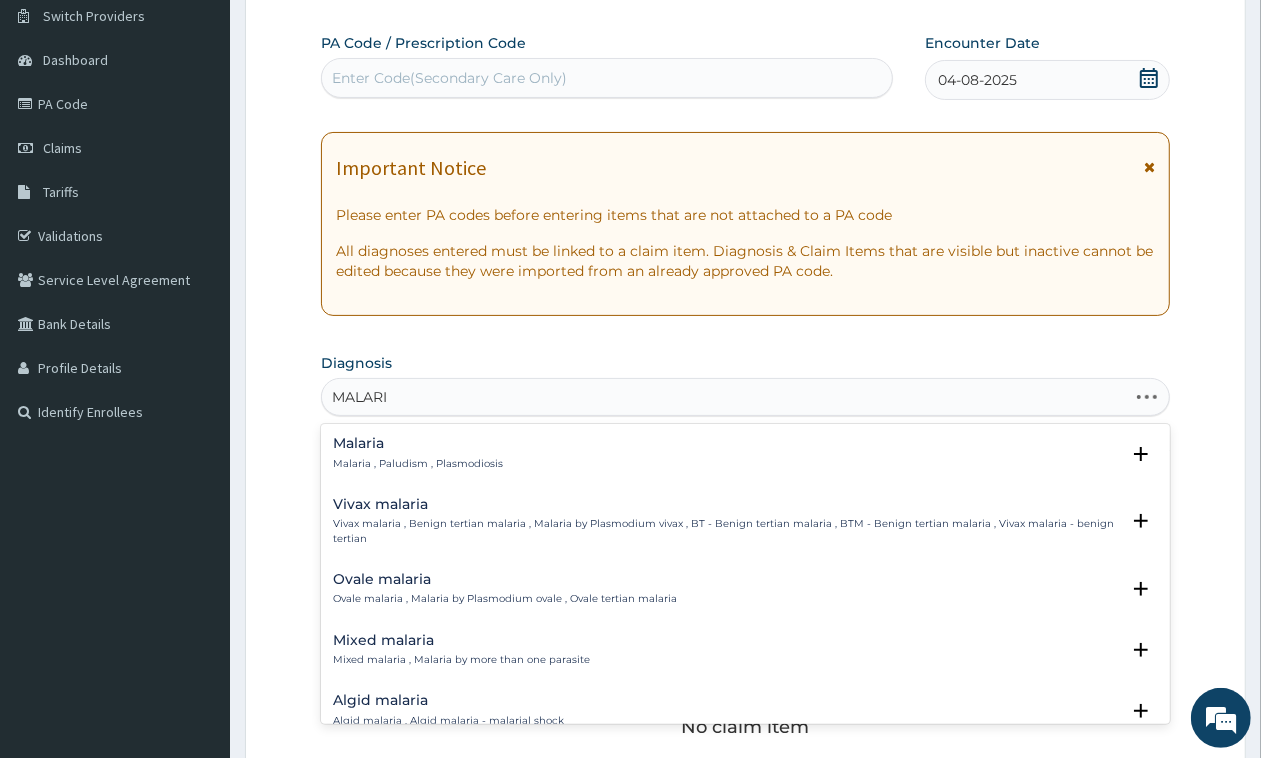 type on "MALARIA" 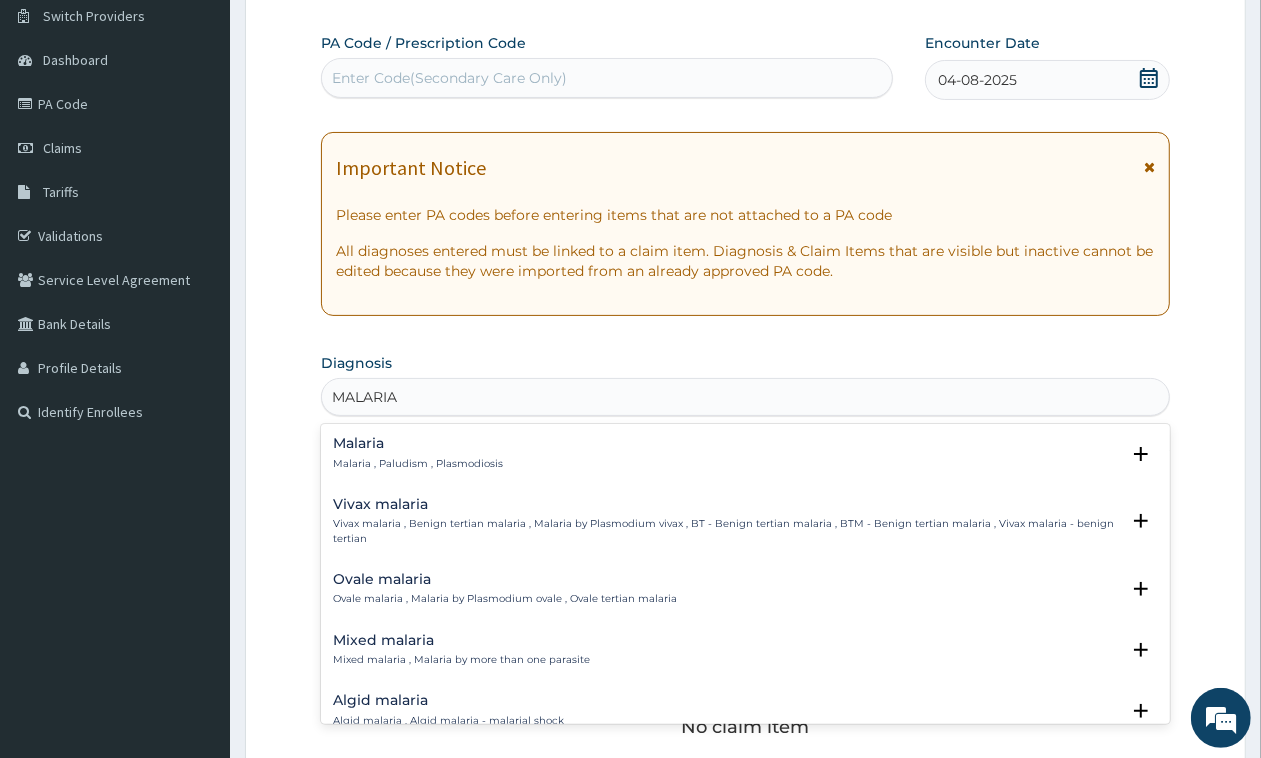 click on "Malaria" at bounding box center (418, 443) 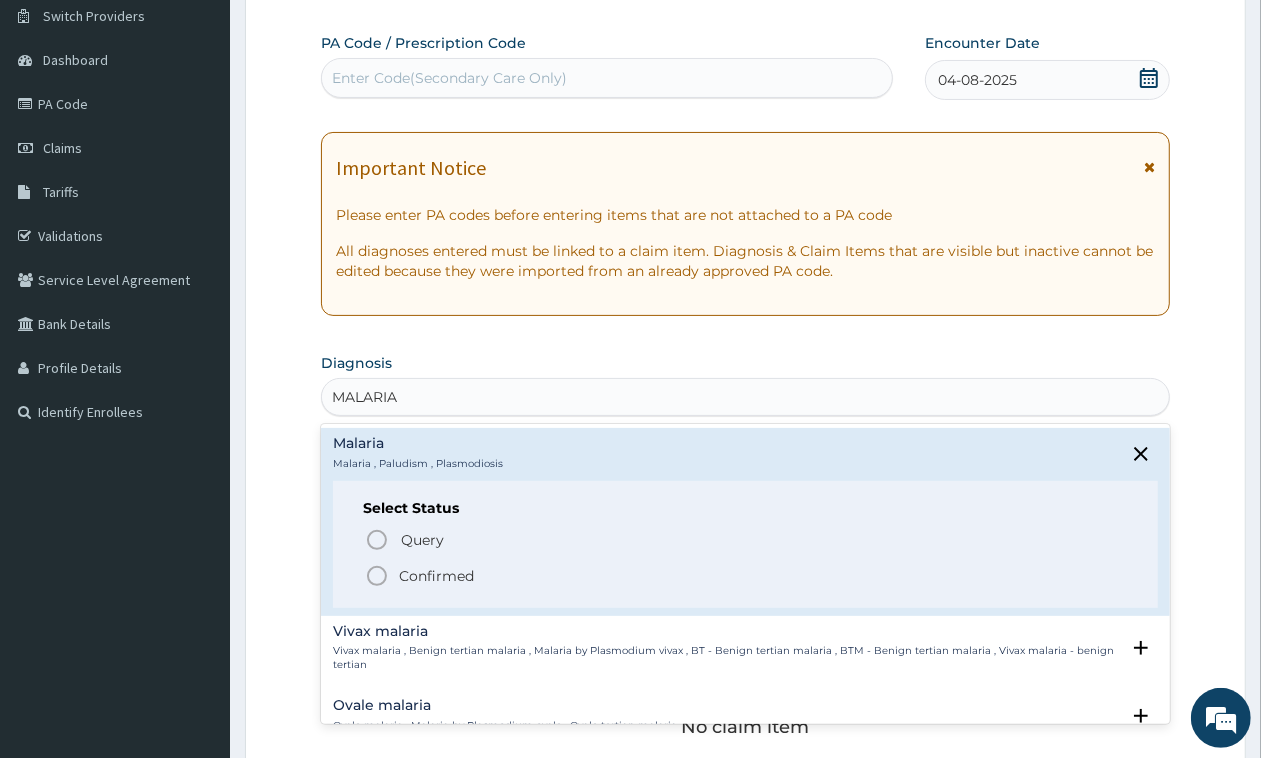 click 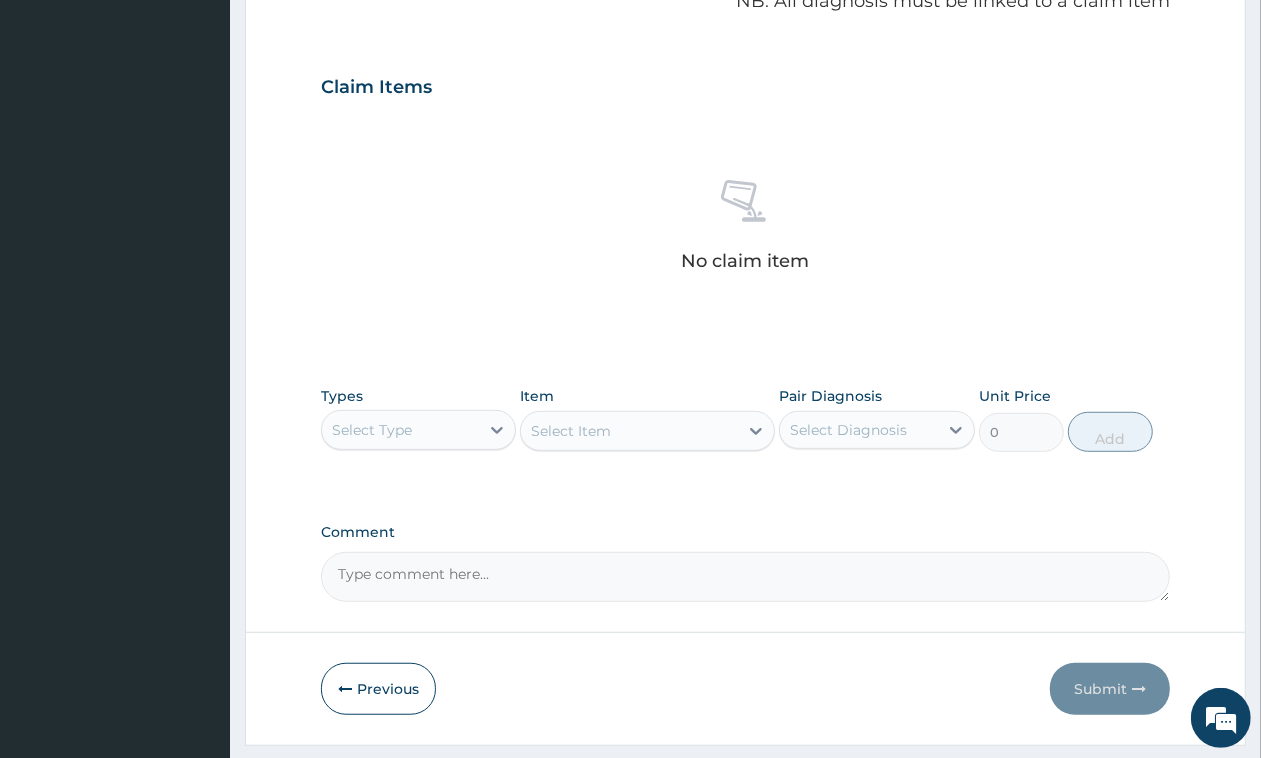 scroll, scrollTop: 658, scrollLeft: 0, axis: vertical 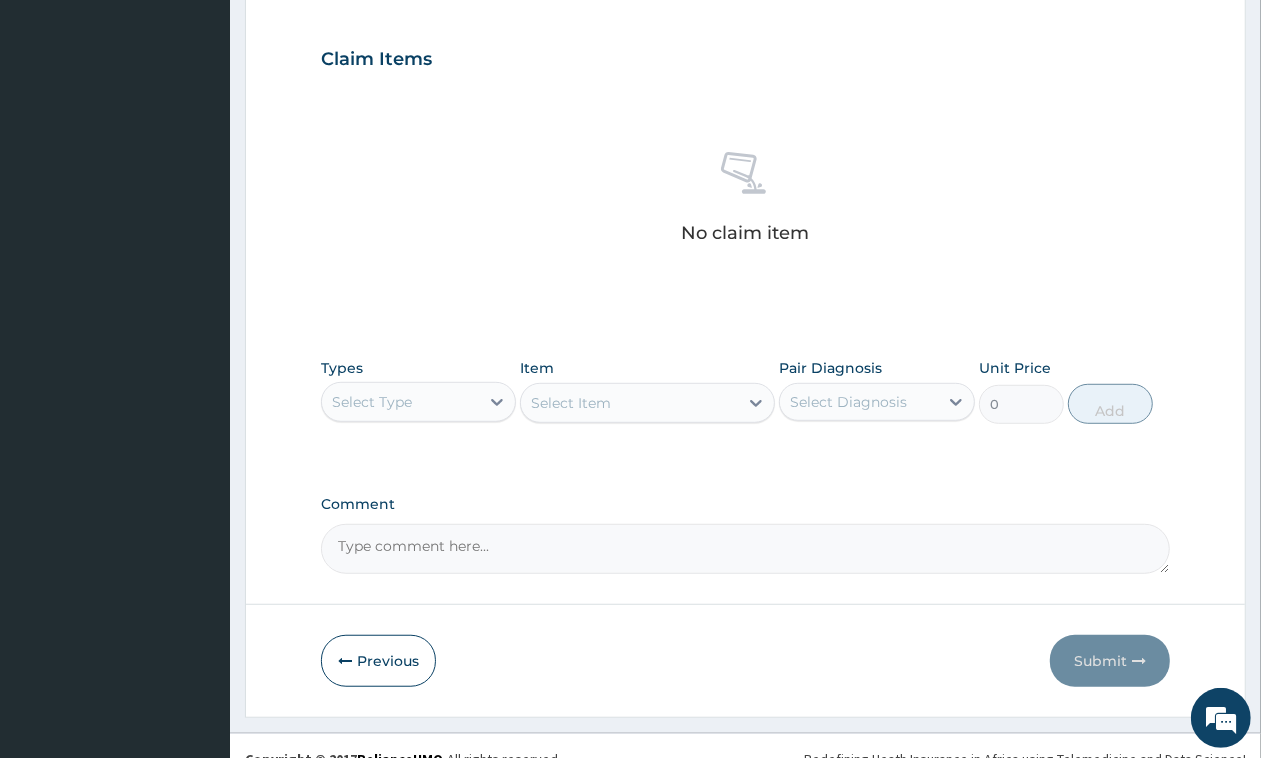 click on "Types Select Type Item Select Item Pair Diagnosis Select Diagnosis Unit Price 0 Add" at bounding box center (745, 391) 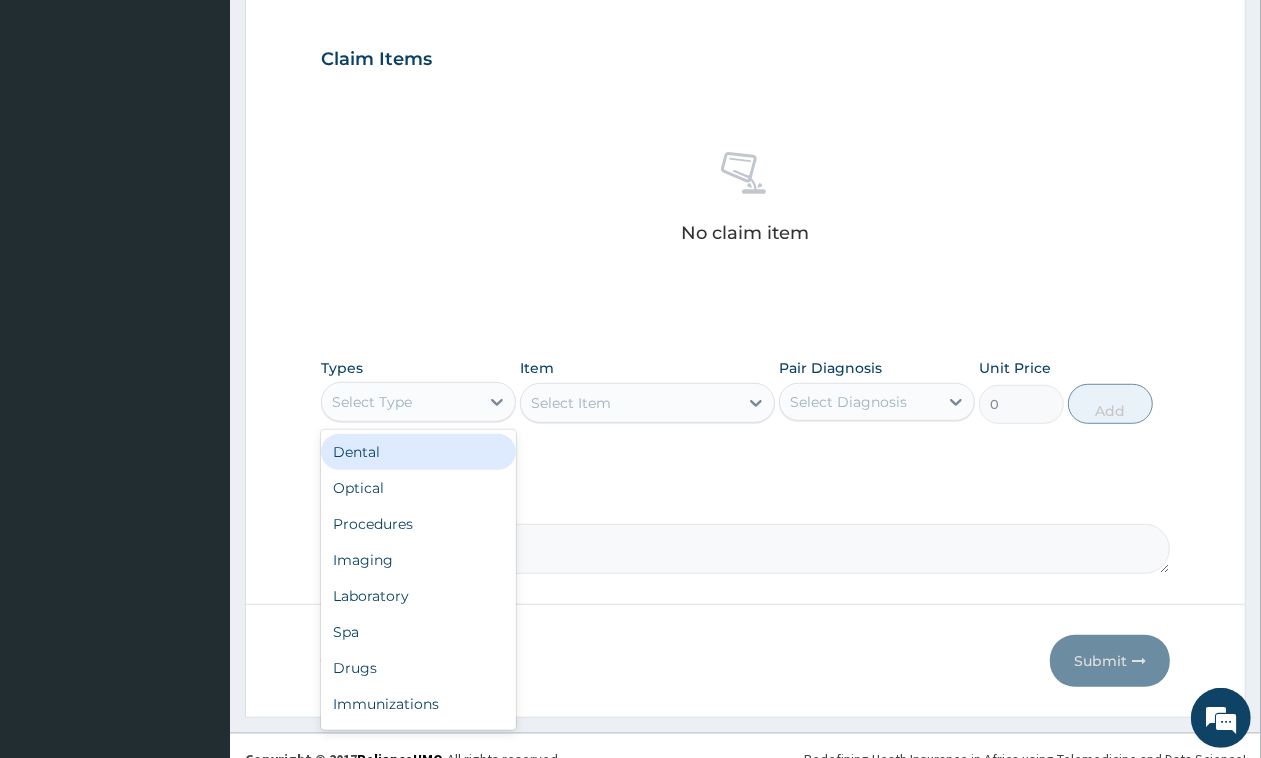 click on "Select Type" at bounding box center (372, 402) 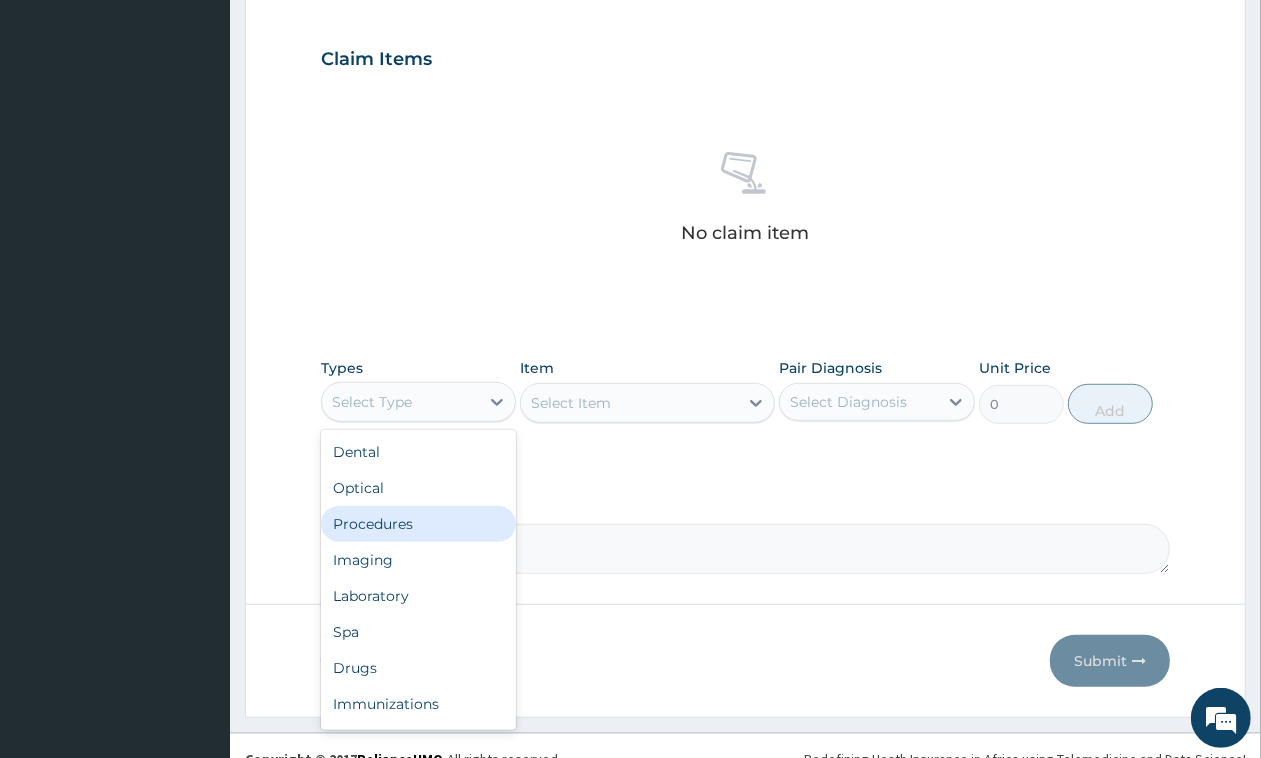 click on "Procedures" at bounding box center (418, 524) 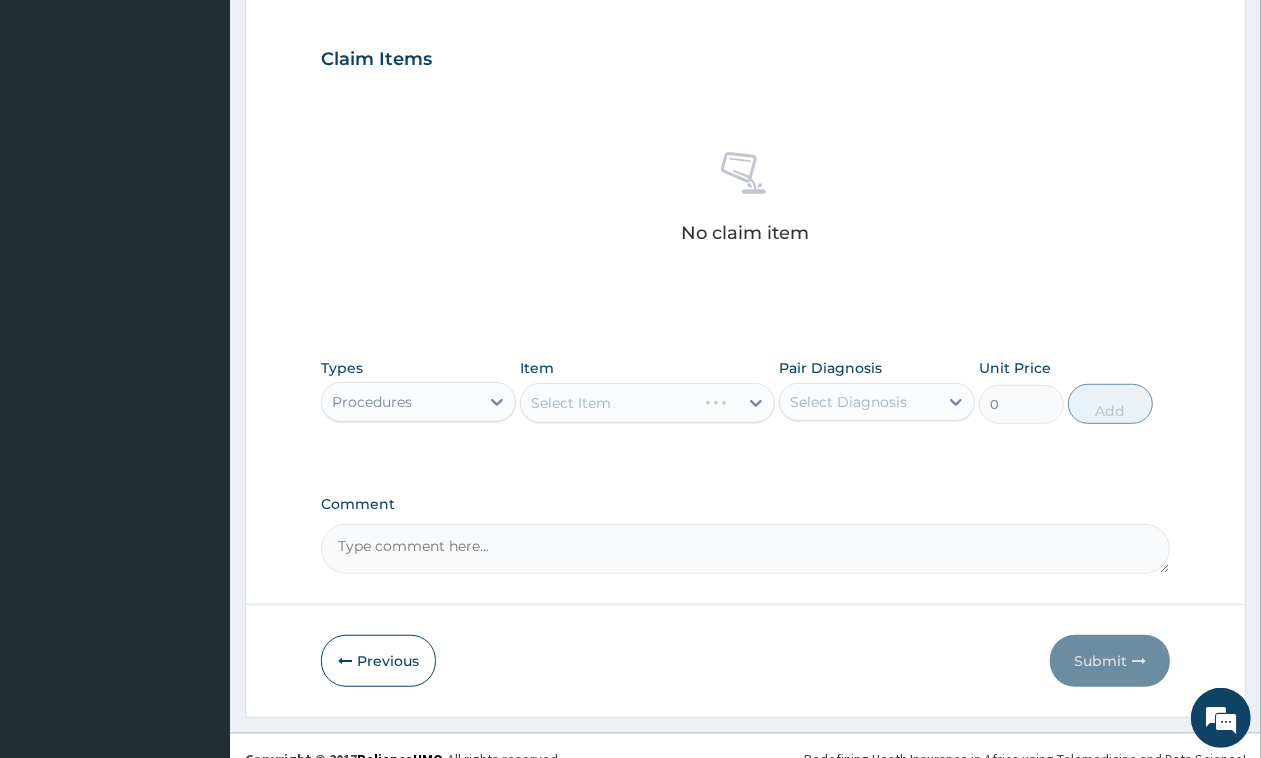 click on "Select Item" at bounding box center [647, 403] 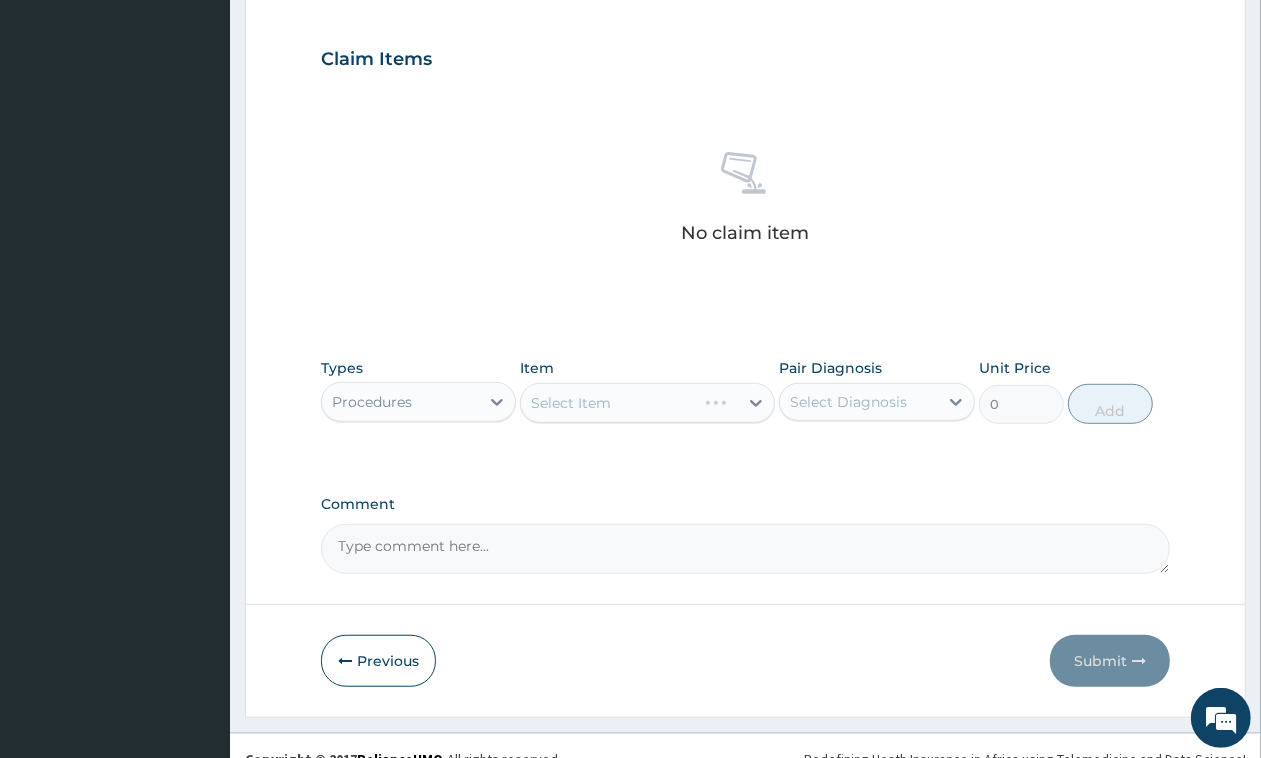 scroll, scrollTop: 685, scrollLeft: 0, axis: vertical 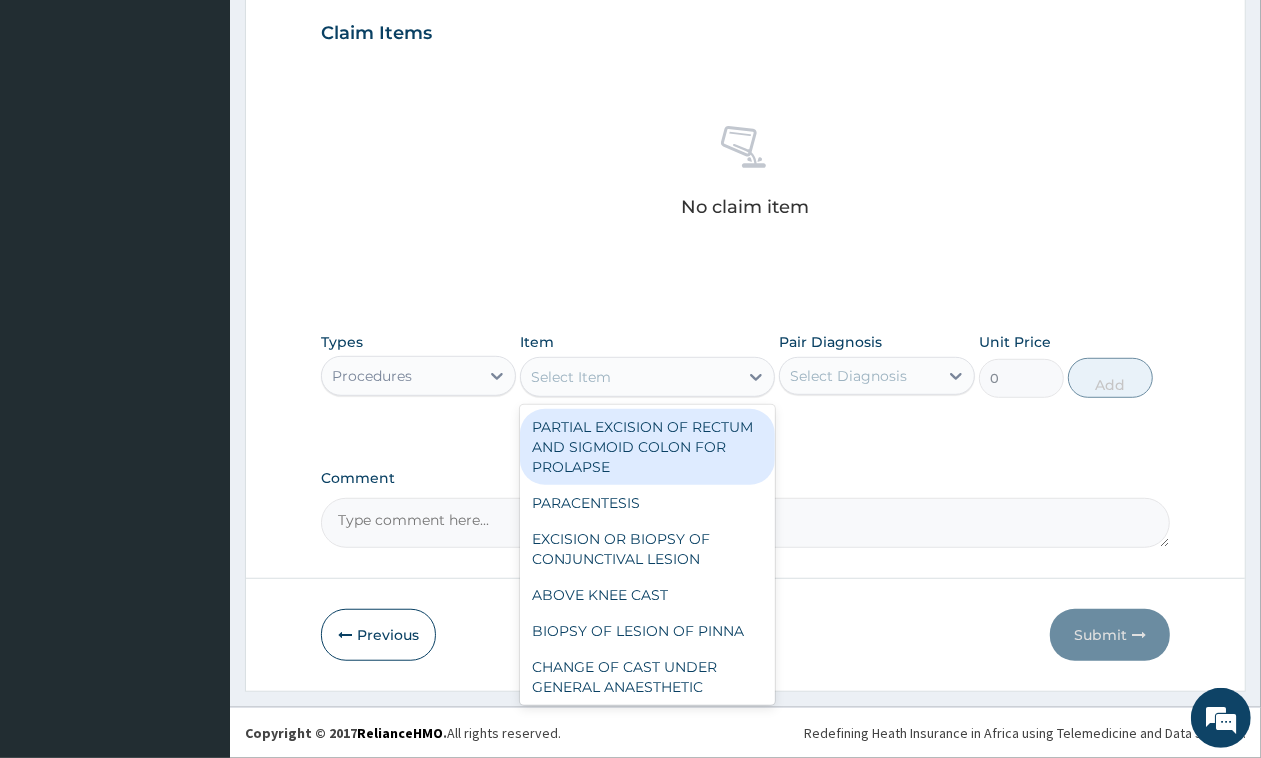 click on "Select Item" at bounding box center (629, 377) 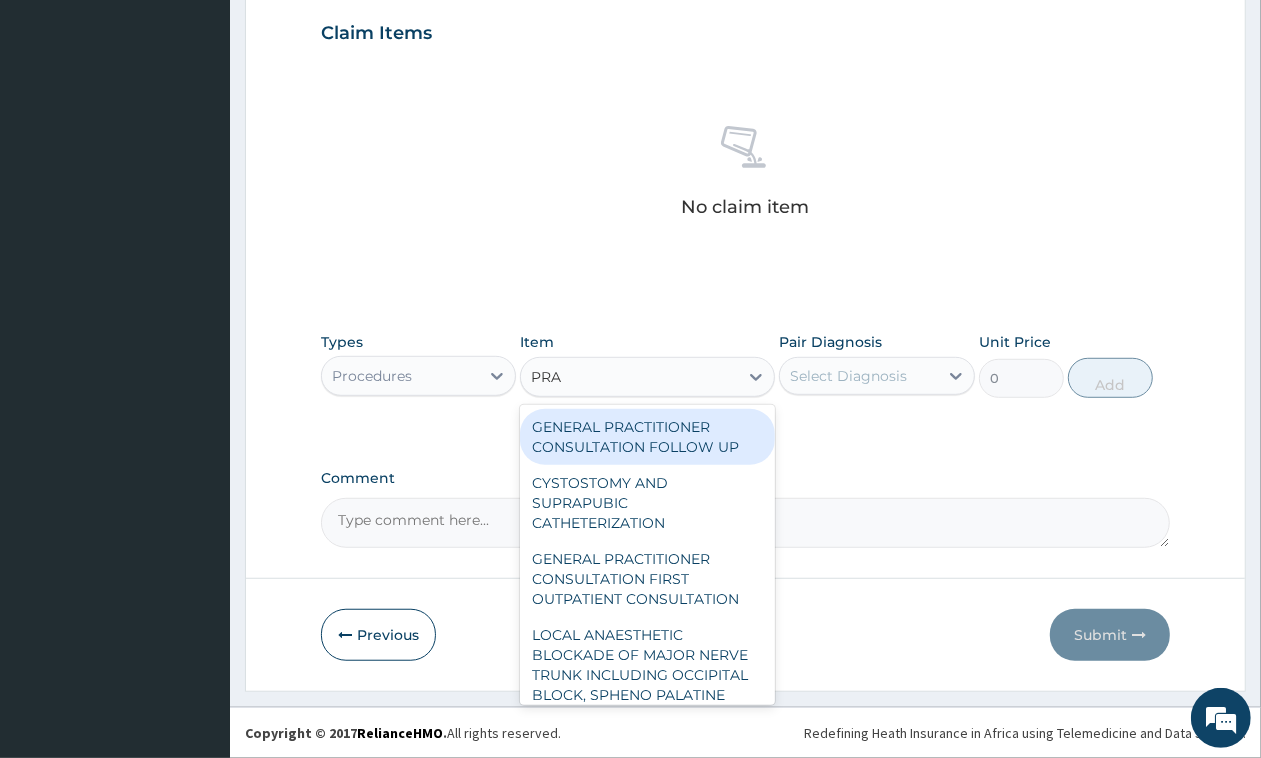 type on "PRAC" 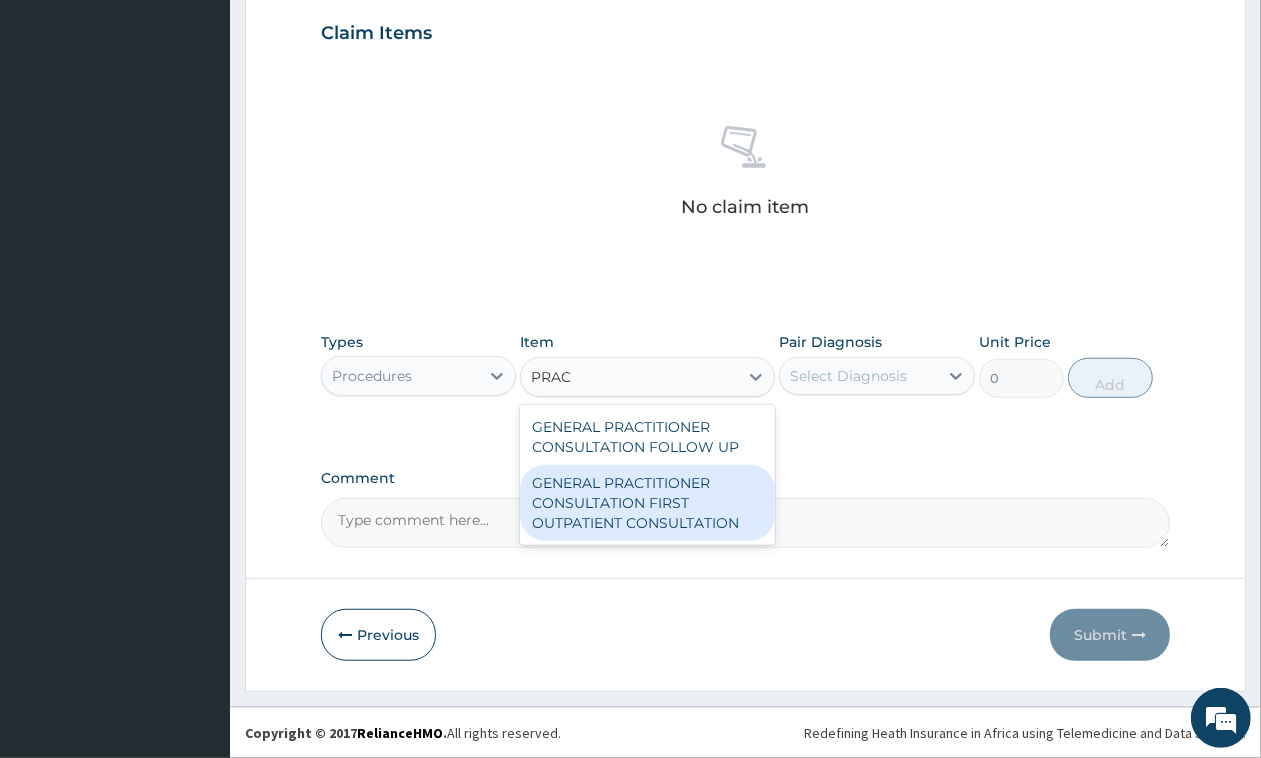 click on "GENERAL PRACTITIONER CONSULTATION FIRST OUTPATIENT CONSULTATION" at bounding box center (647, 503) 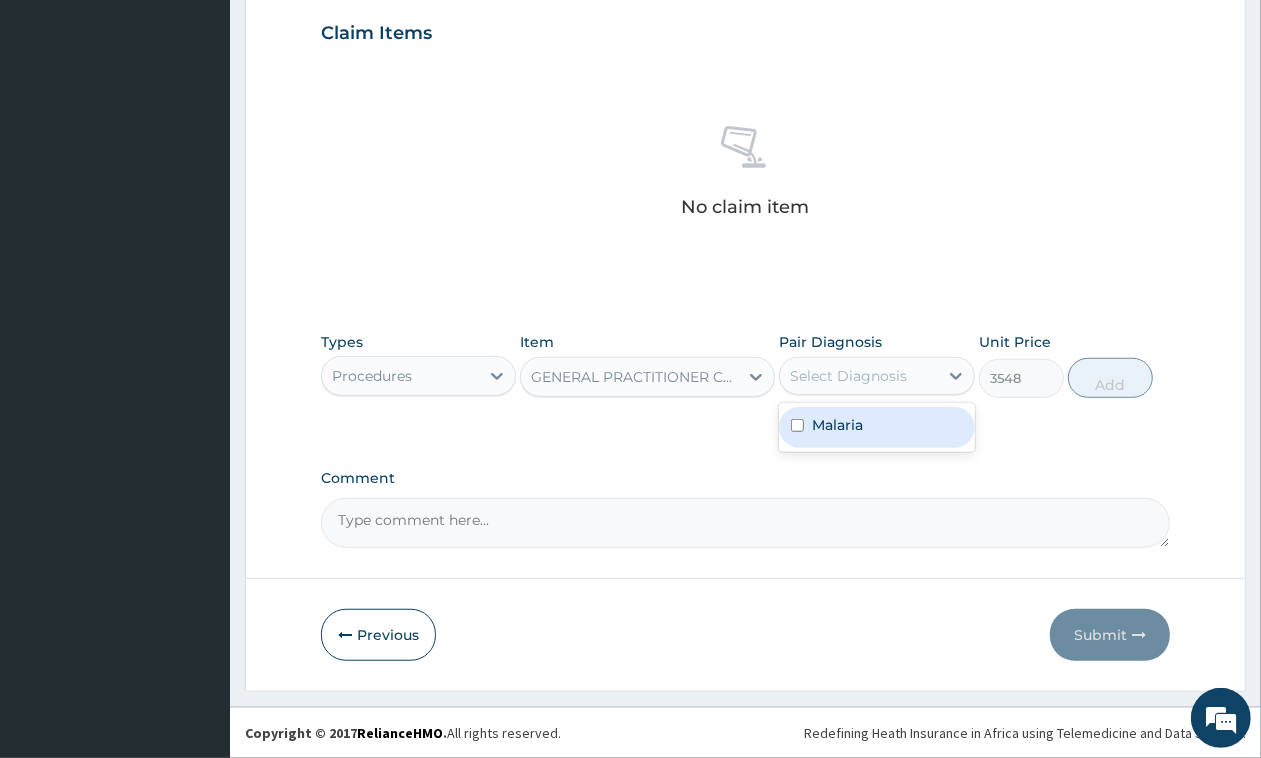 click on "Select Diagnosis" at bounding box center (848, 376) 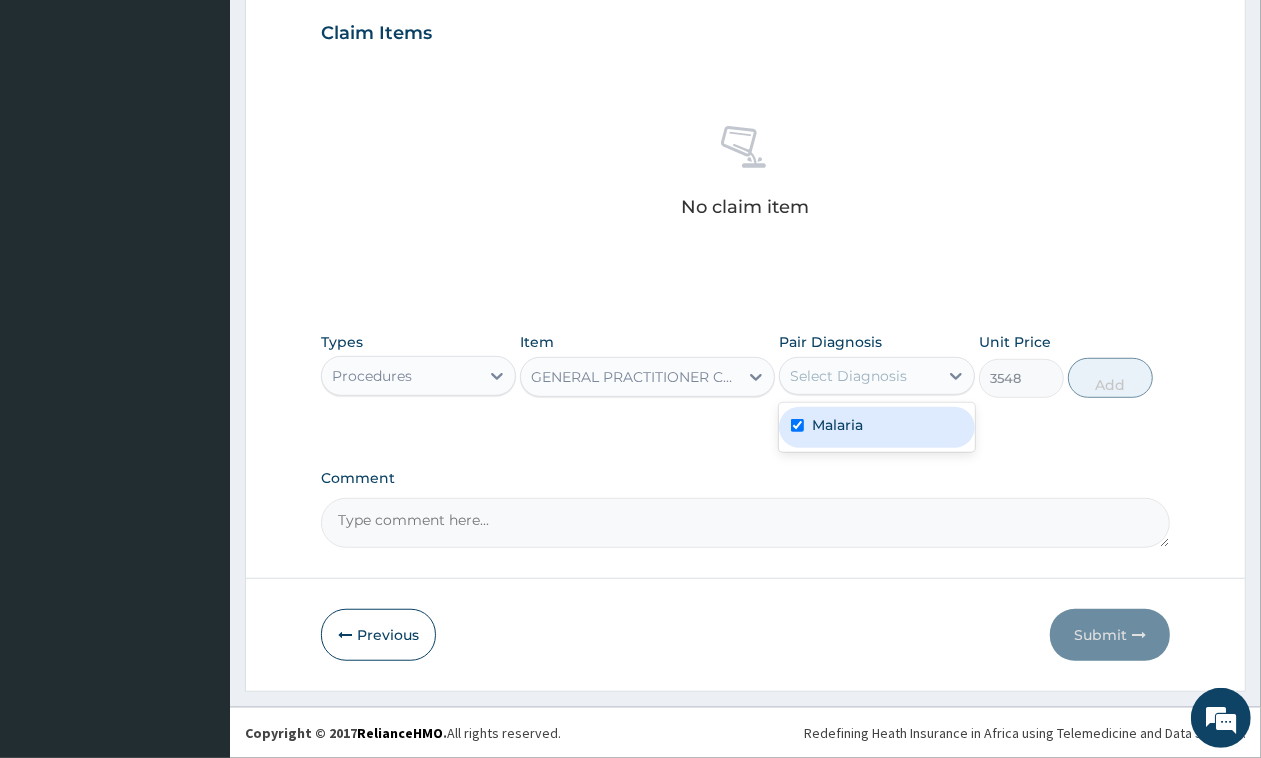 checkbox on "true" 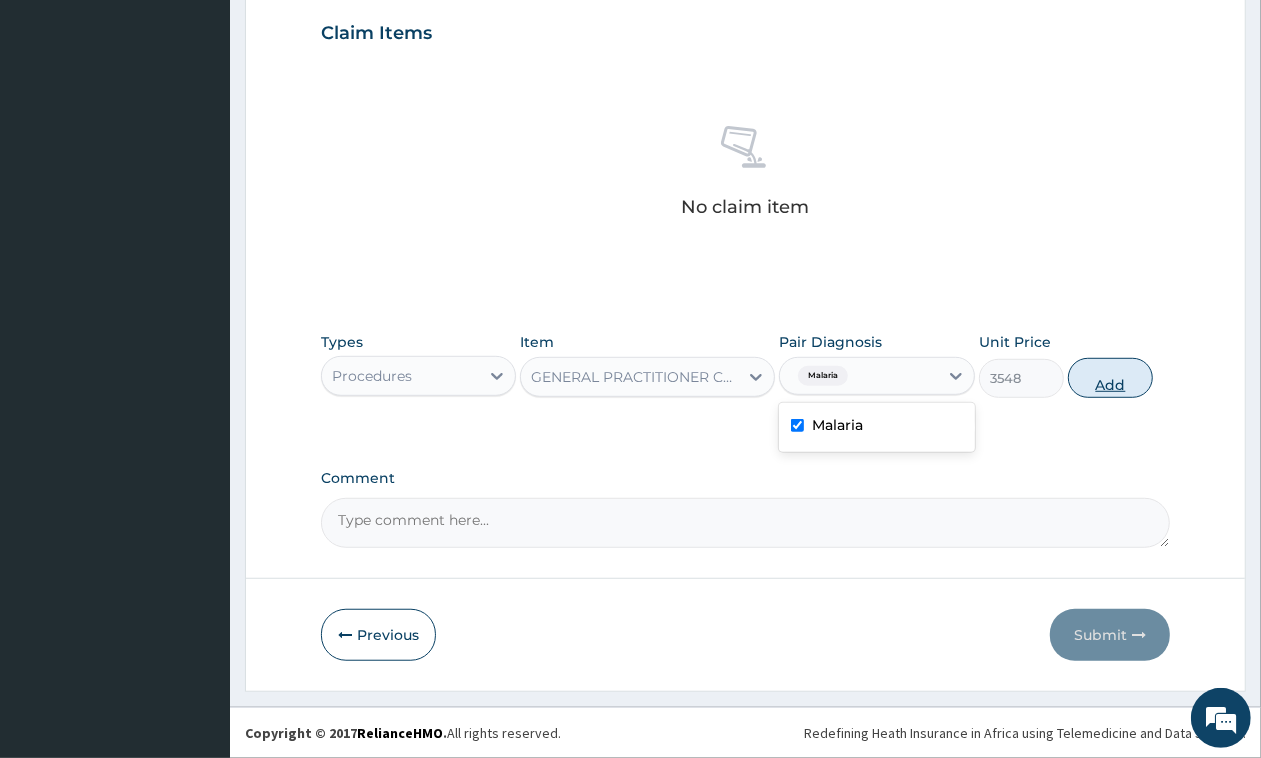 click on "Add" at bounding box center (1110, 378) 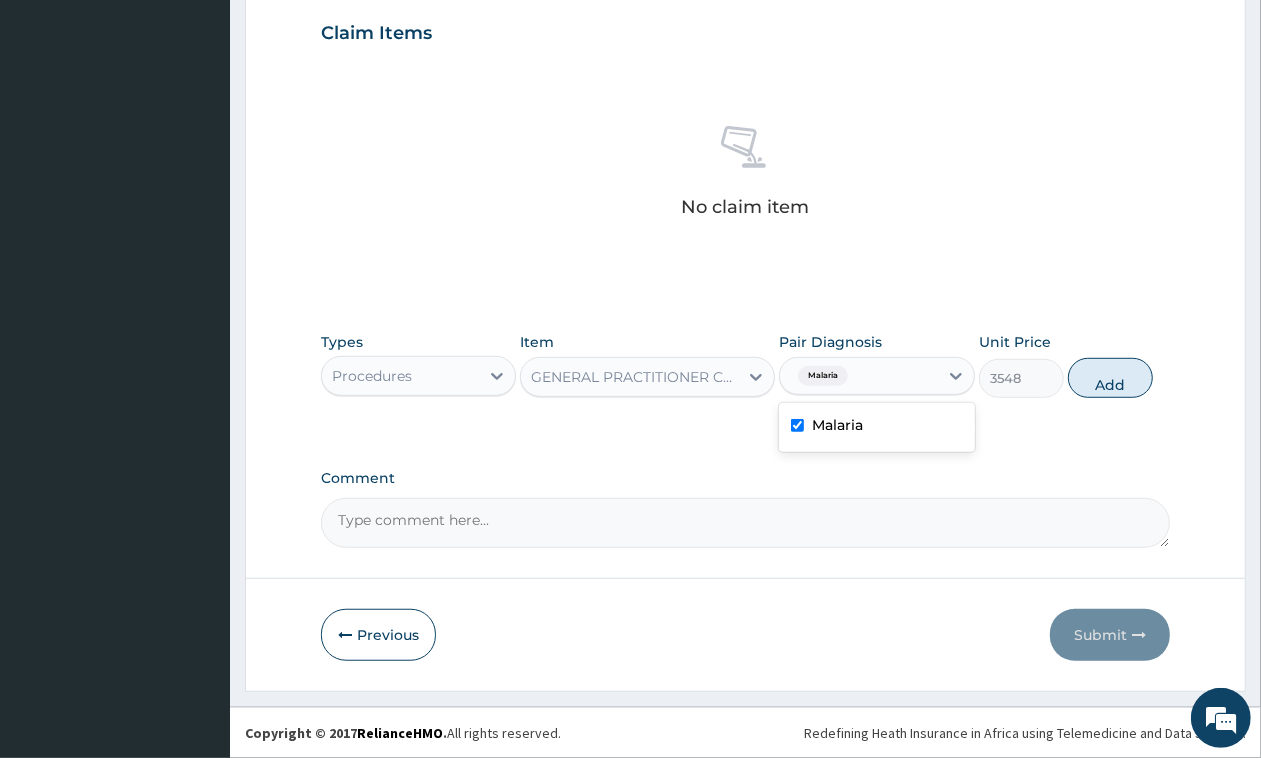 type on "0" 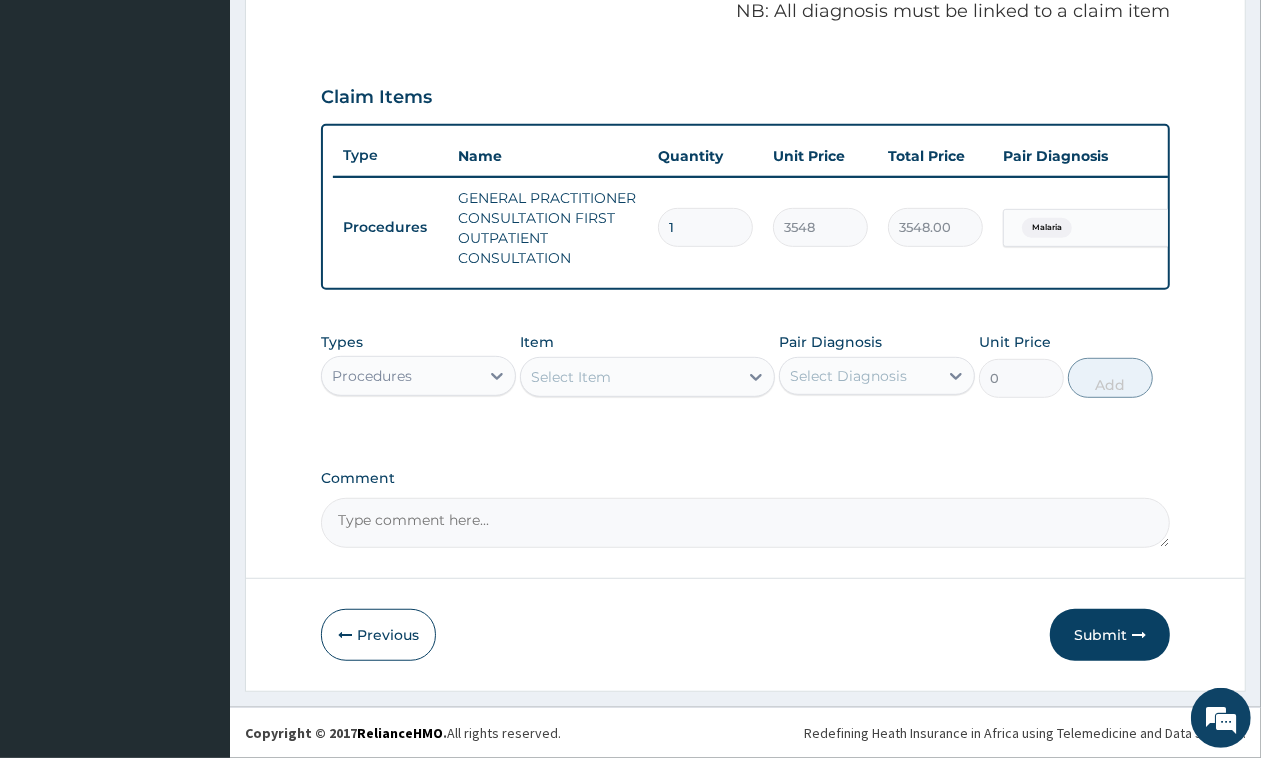 scroll, scrollTop: 637, scrollLeft: 0, axis: vertical 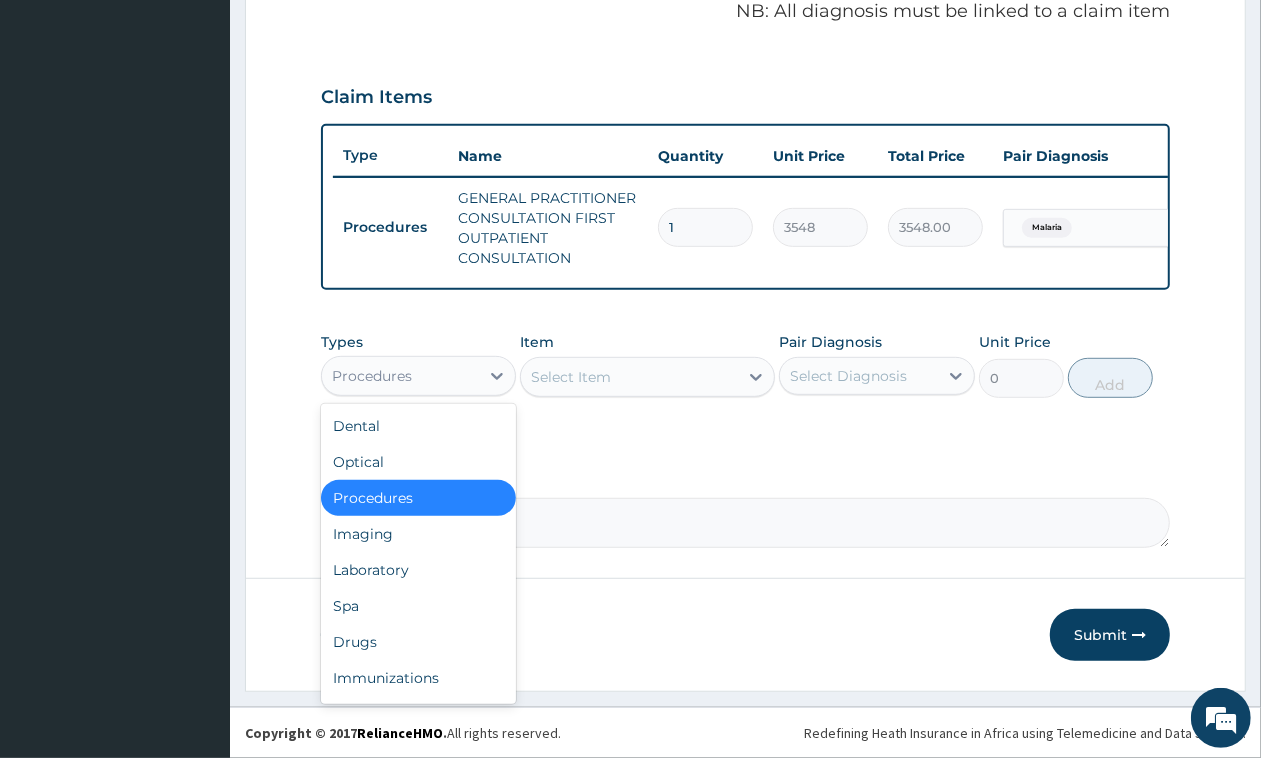 click at bounding box center [497, 376] 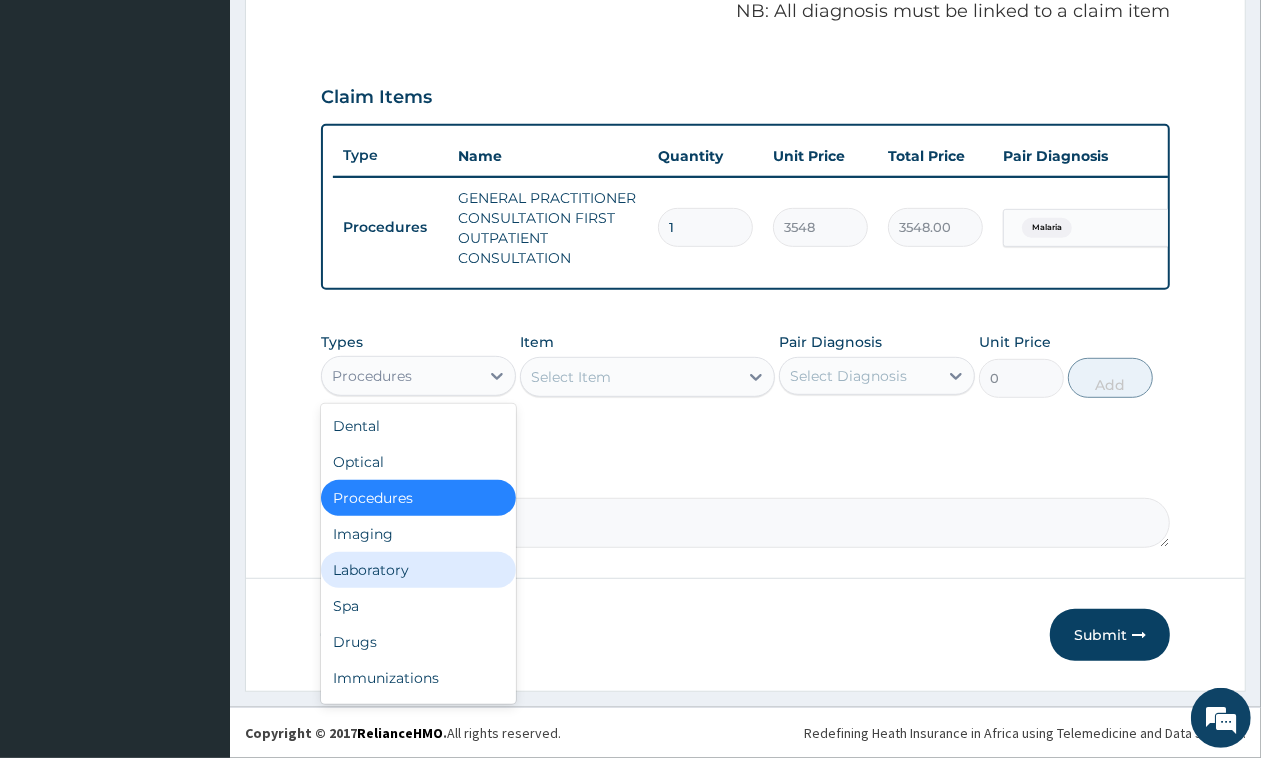 click on "Laboratory" at bounding box center (418, 570) 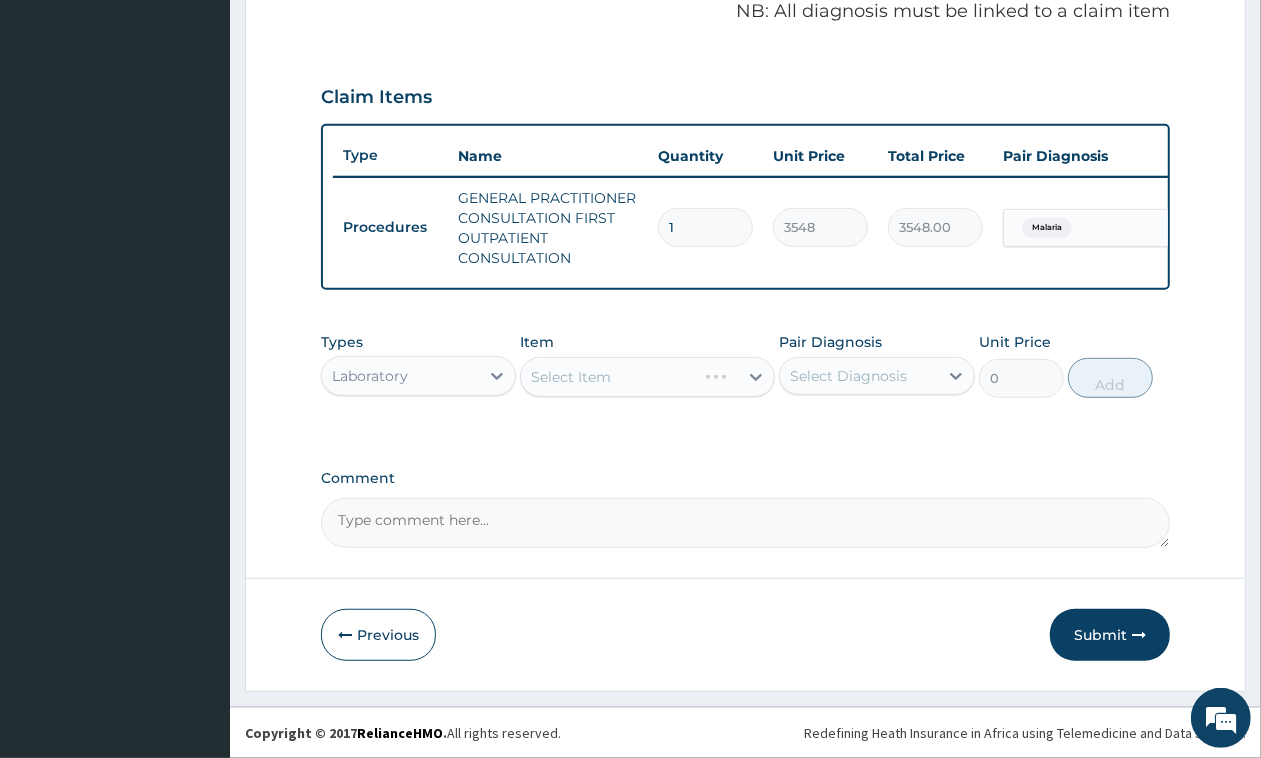 click on "Laboratory" at bounding box center [370, 376] 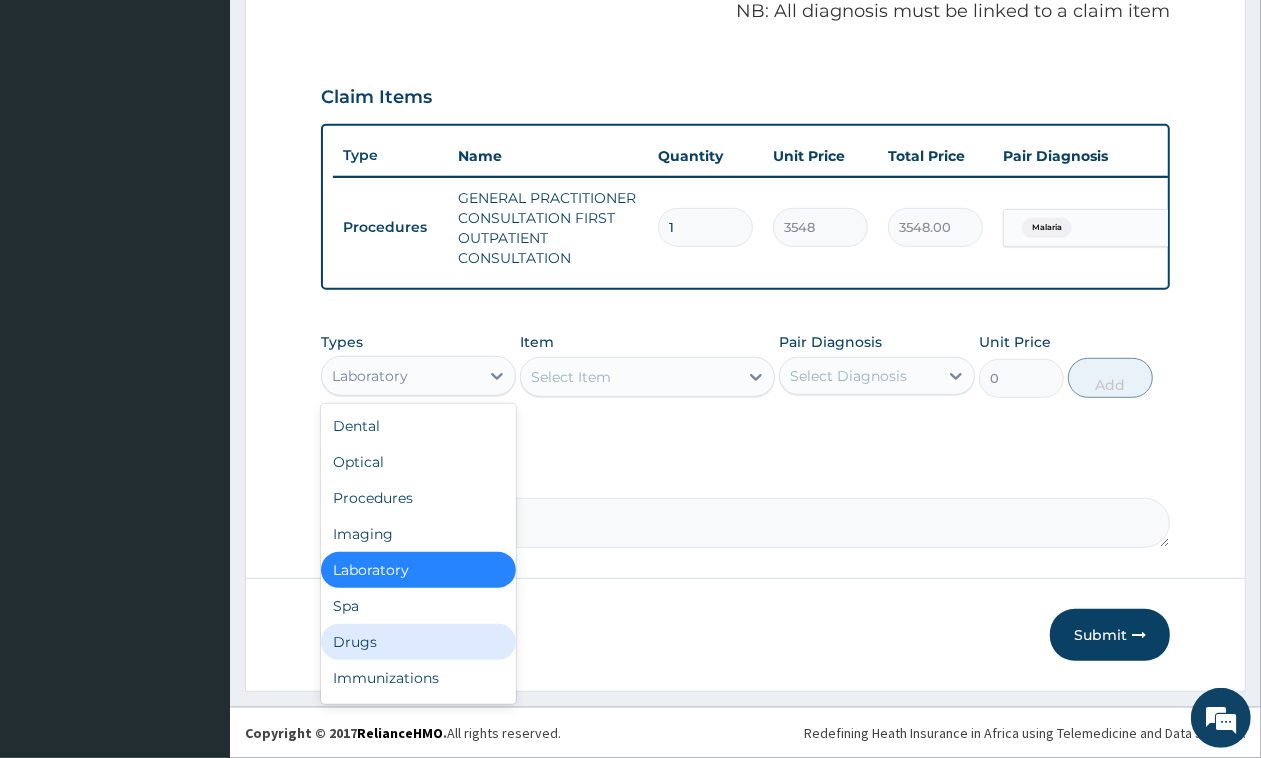 click on "Drugs" at bounding box center [418, 642] 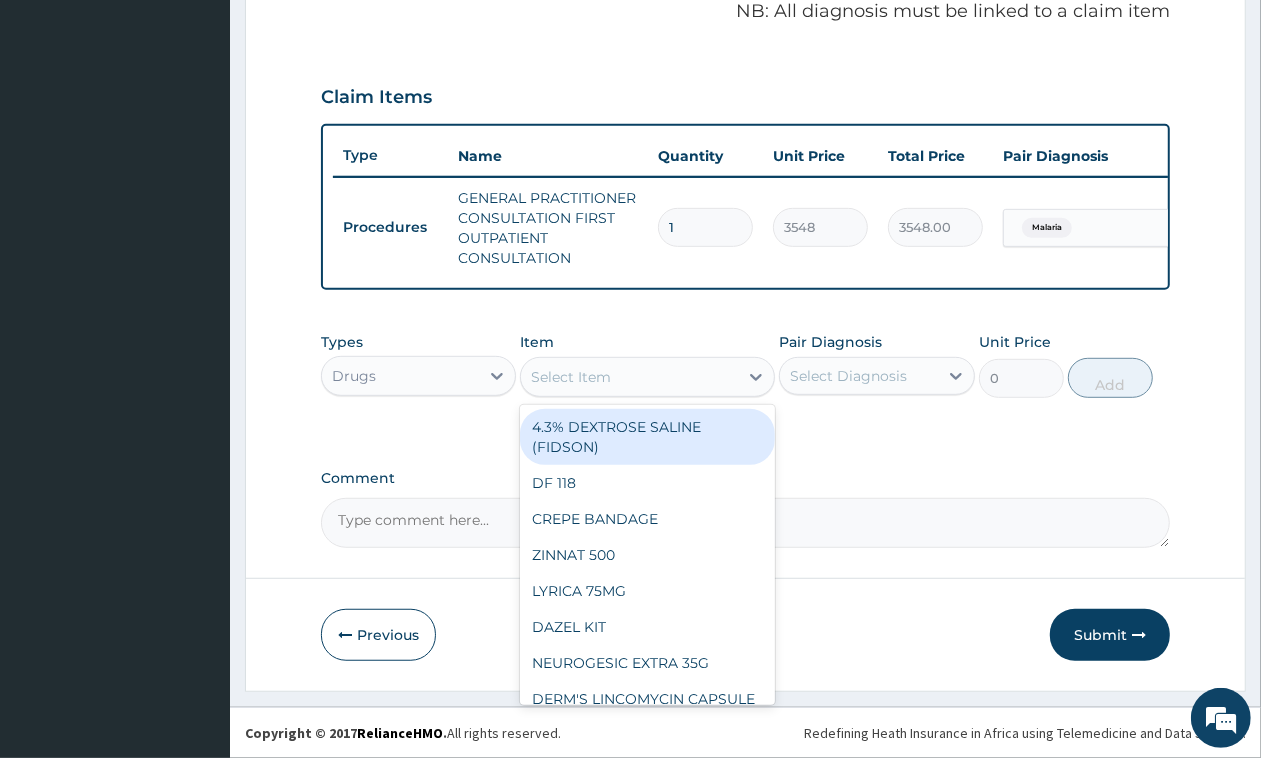 click on "Select Item" at bounding box center (629, 377) 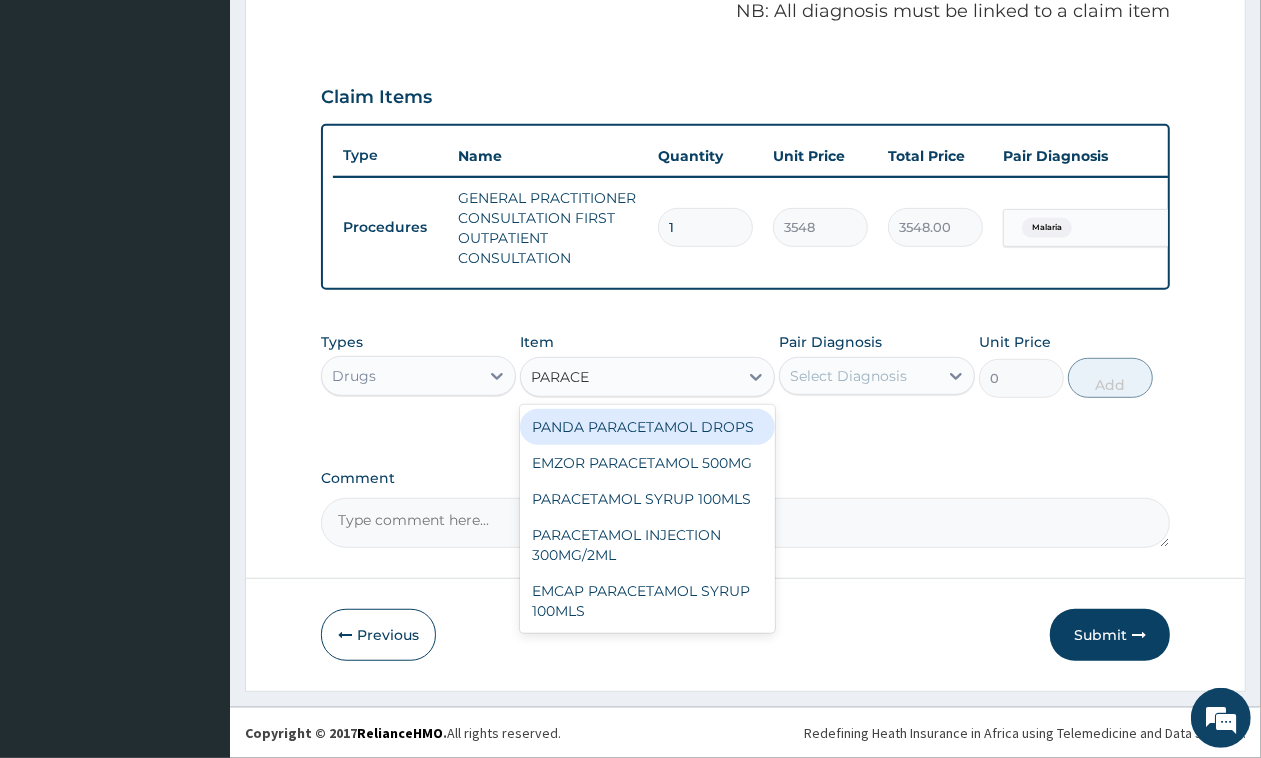 type on "PARACET" 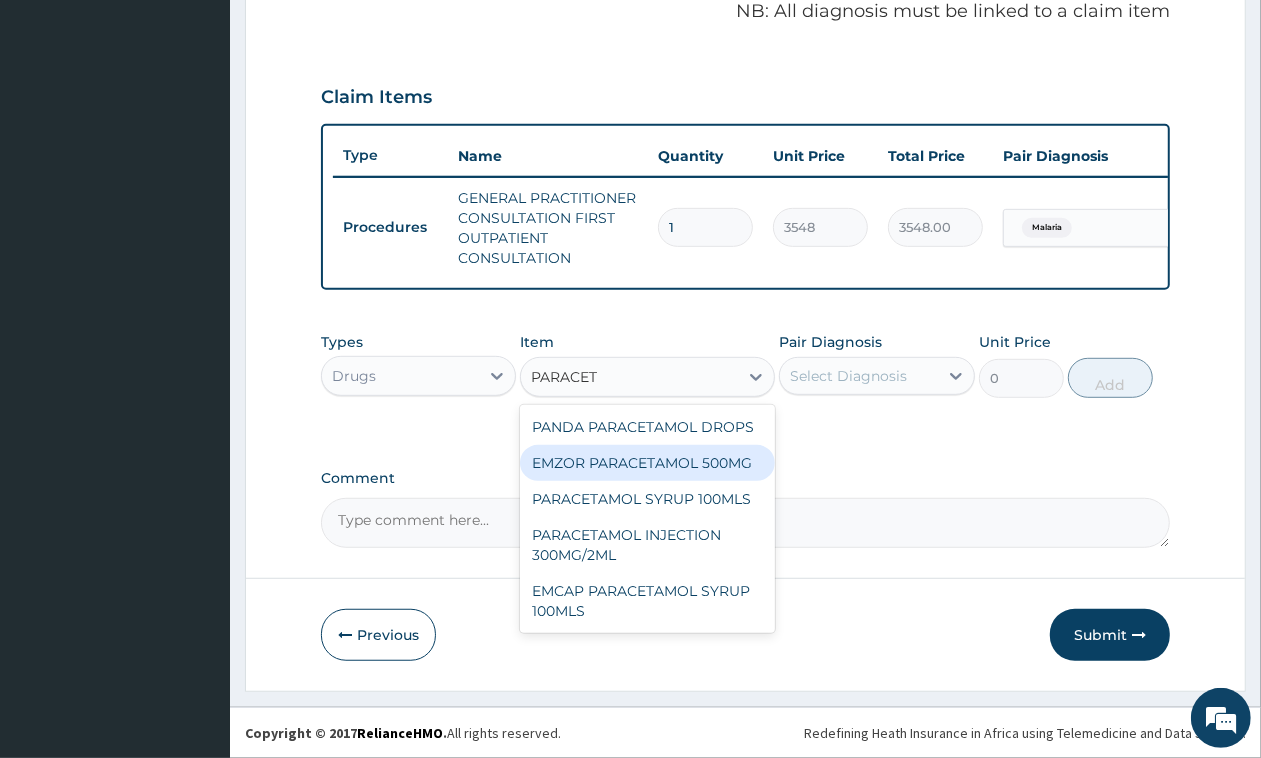 click on "EMZOR PARACETAMOL 500MG" at bounding box center (647, 463) 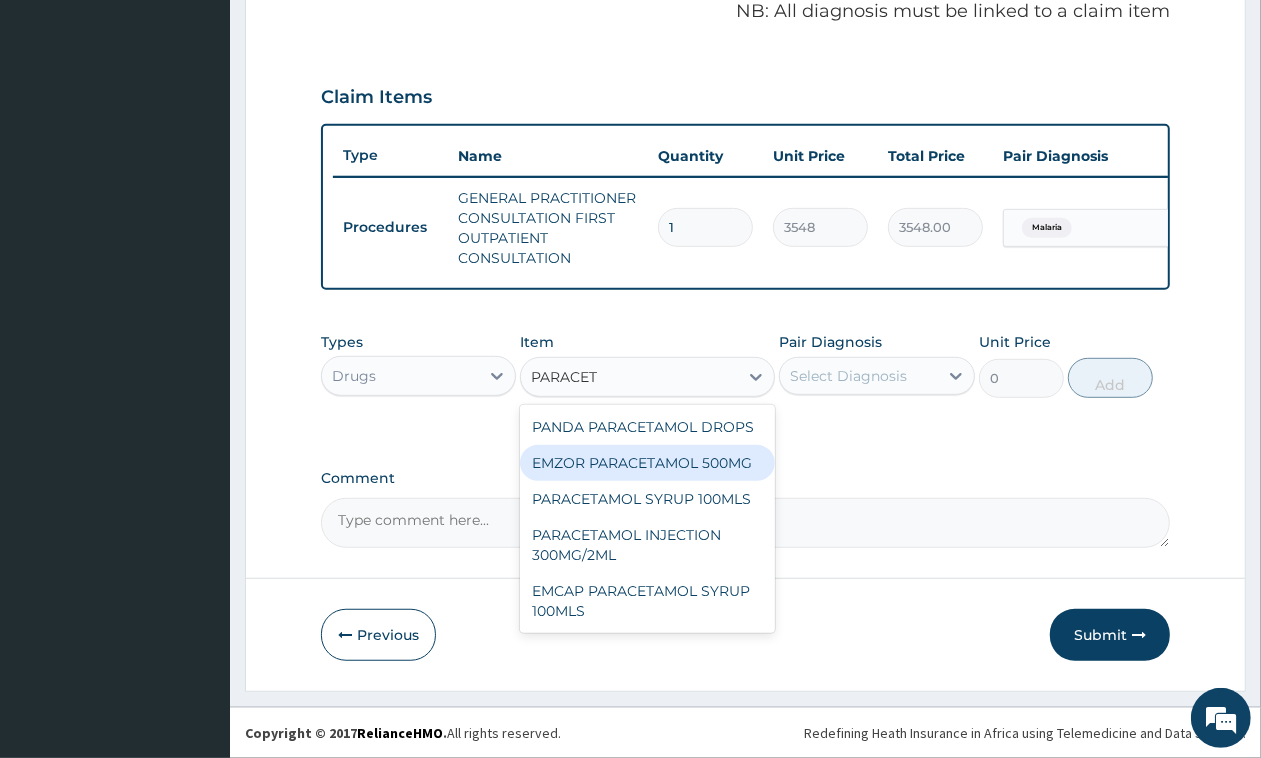 type 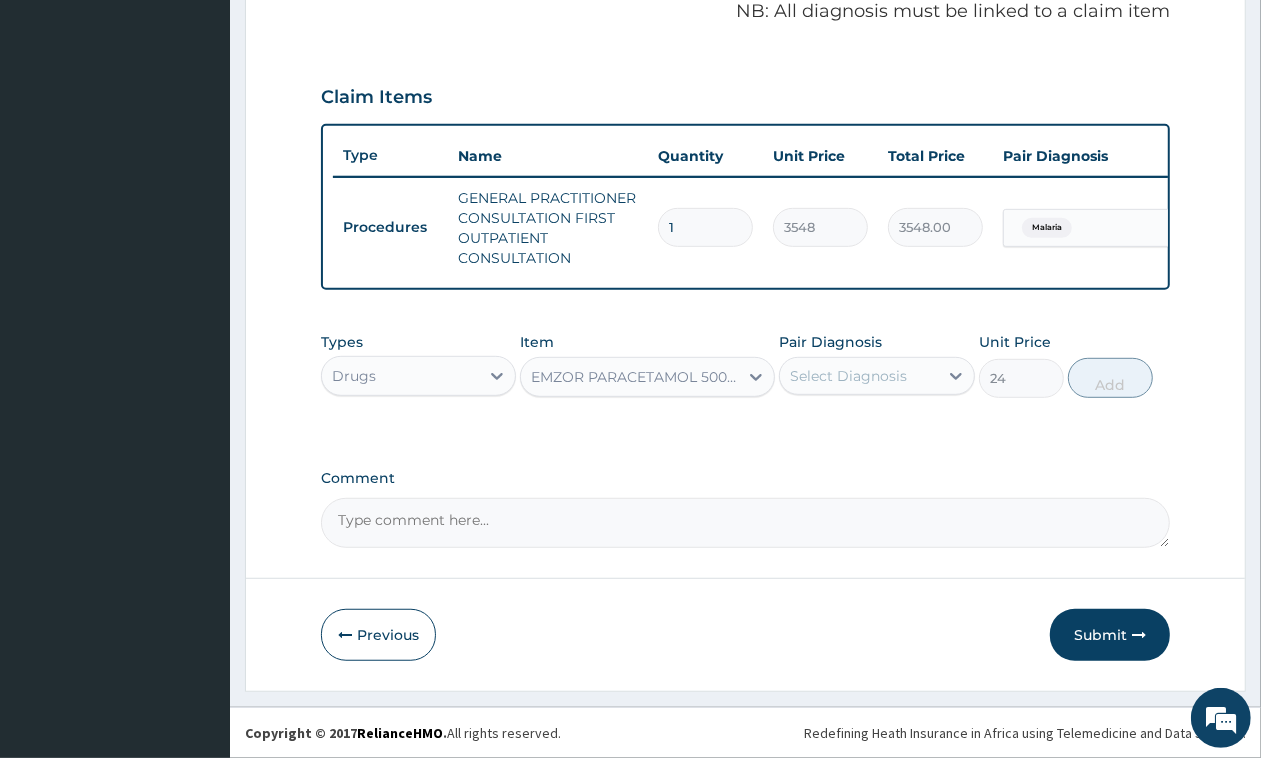 click on "Select Diagnosis" at bounding box center [848, 376] 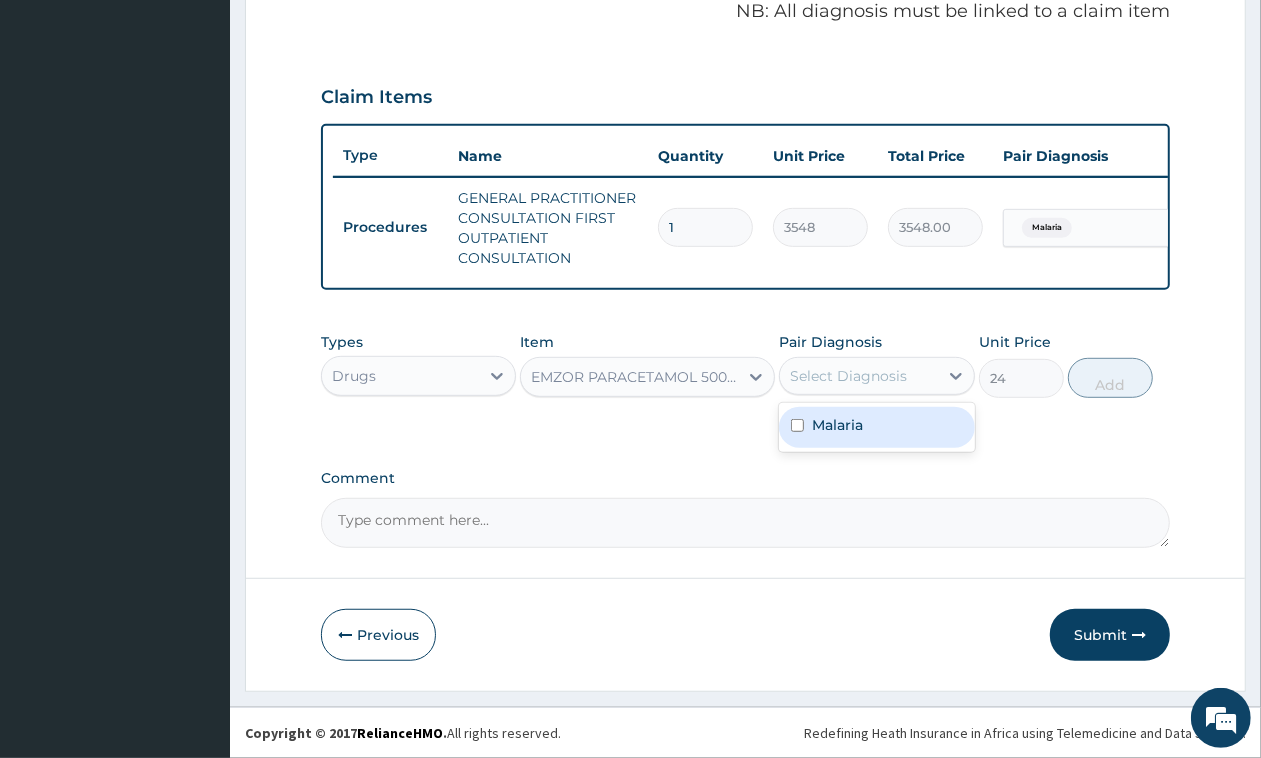 click on "Malaria" at bounding box center [876, 427] 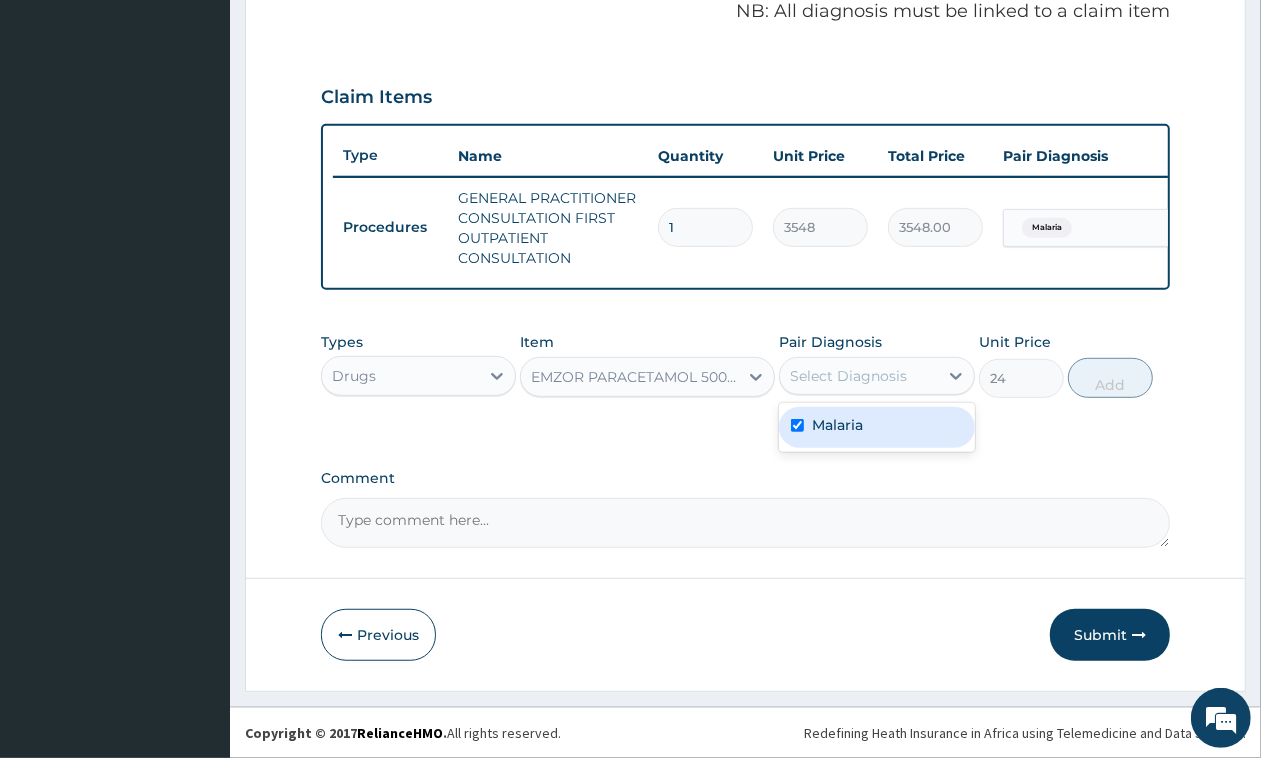 checkbox on "true" 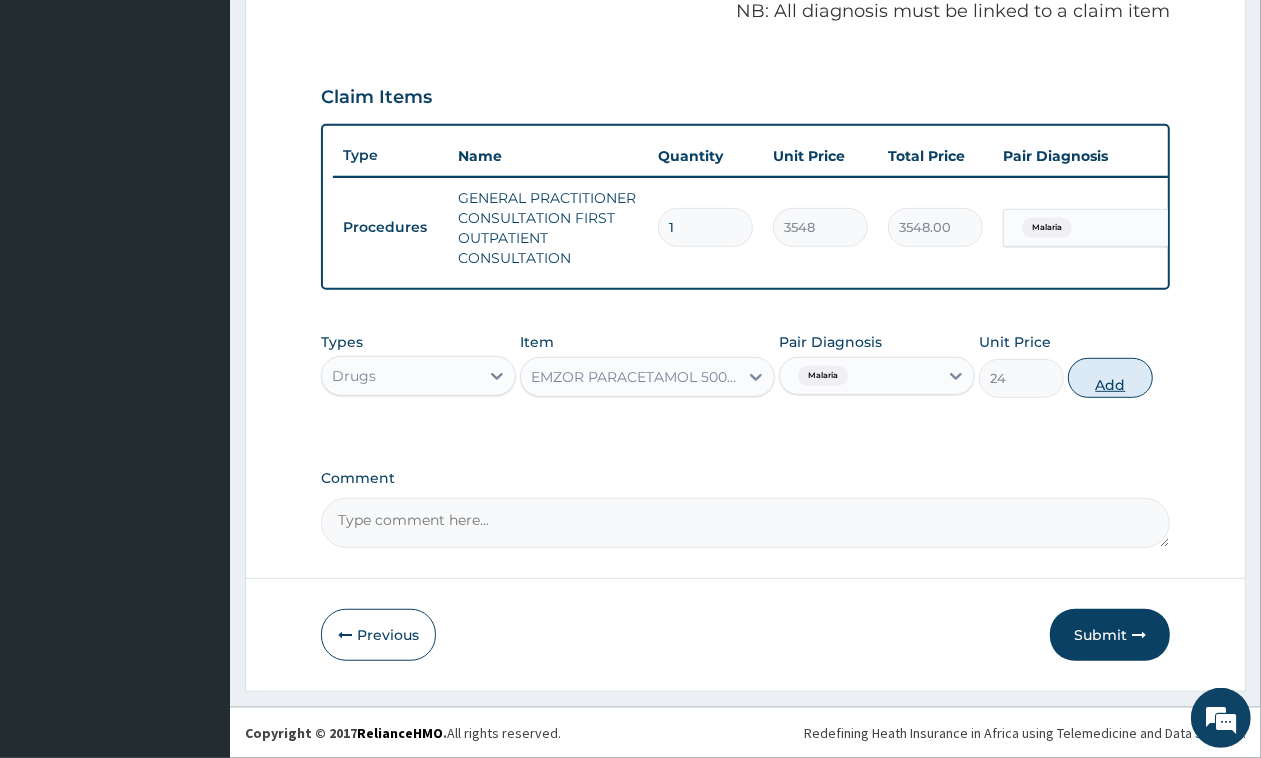 click on "Add" at bounding box center [1110, 378] 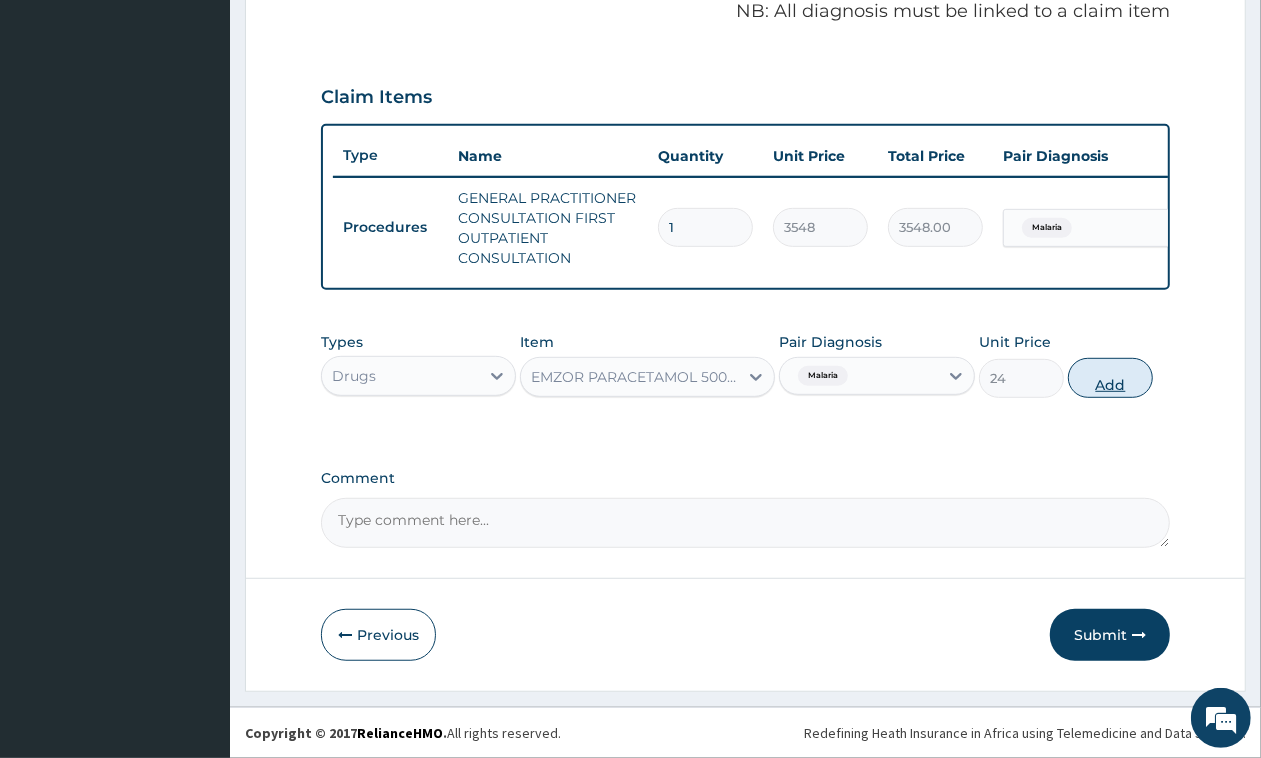 type on "0" 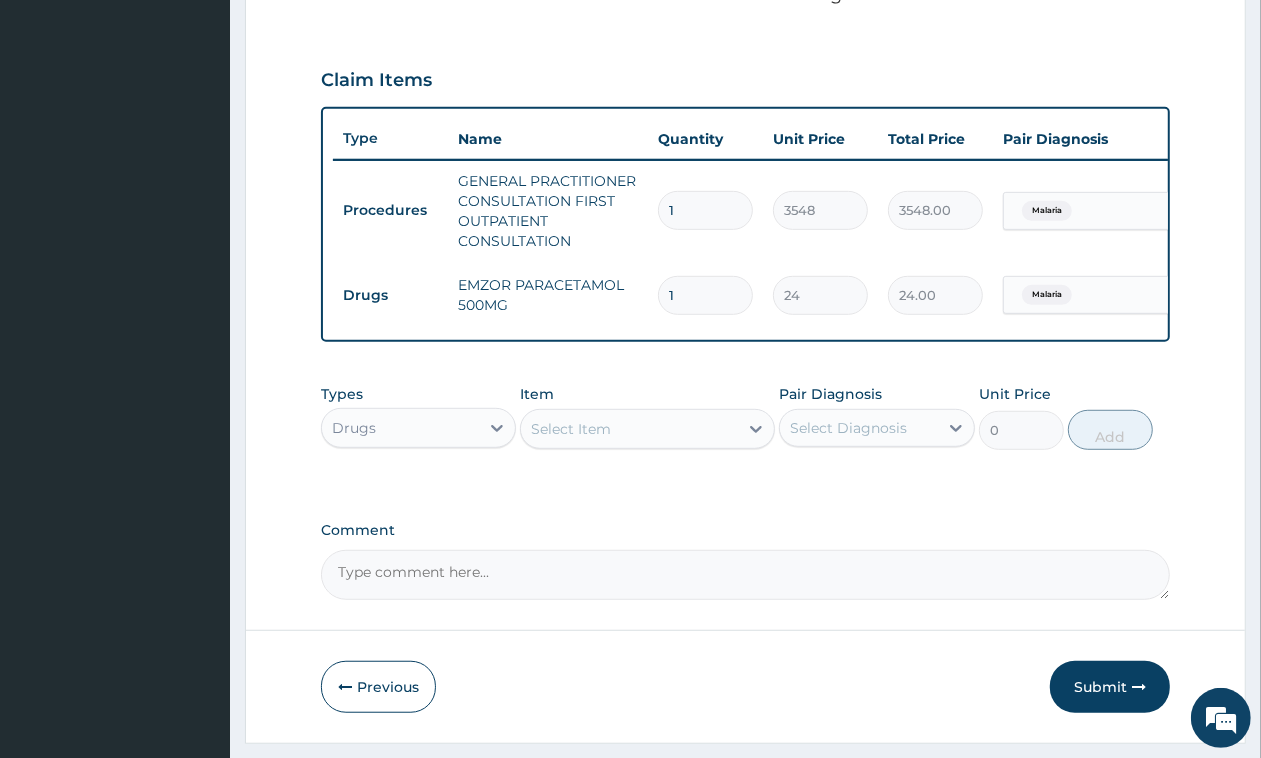 type on "18" 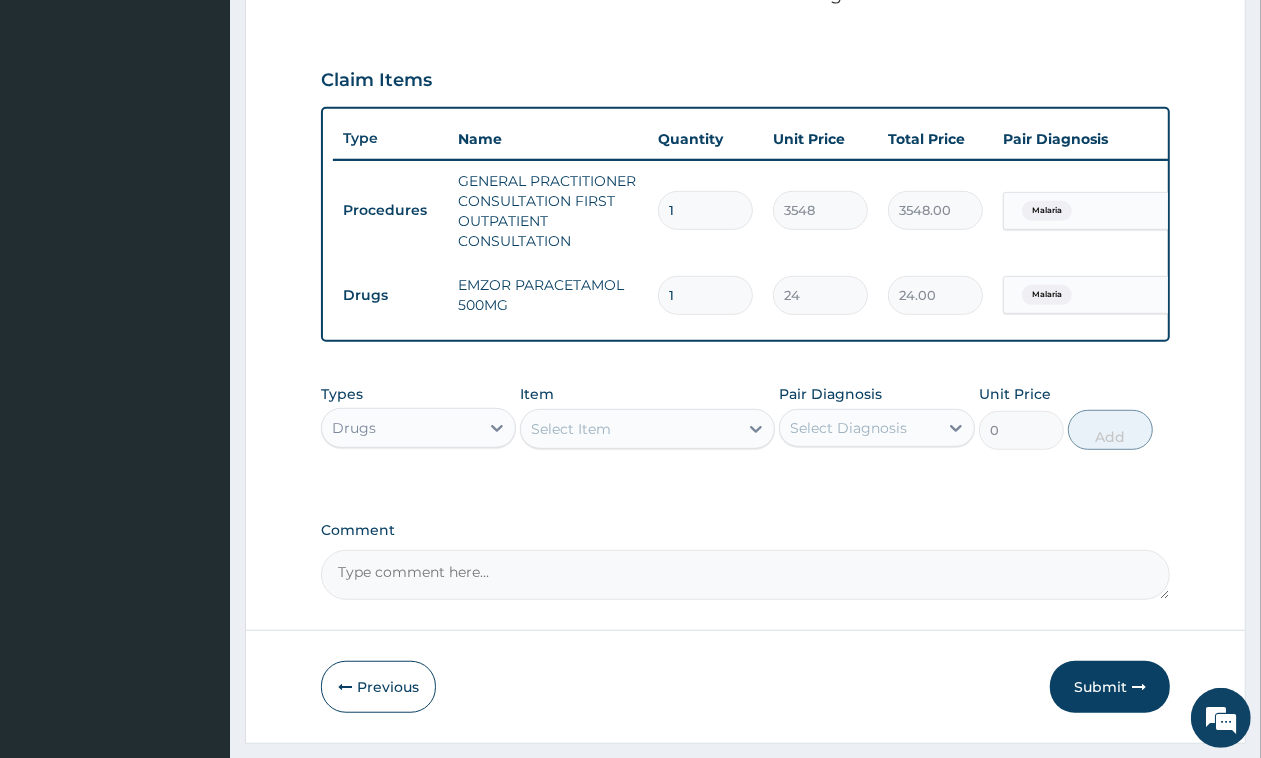 type on "432.00" 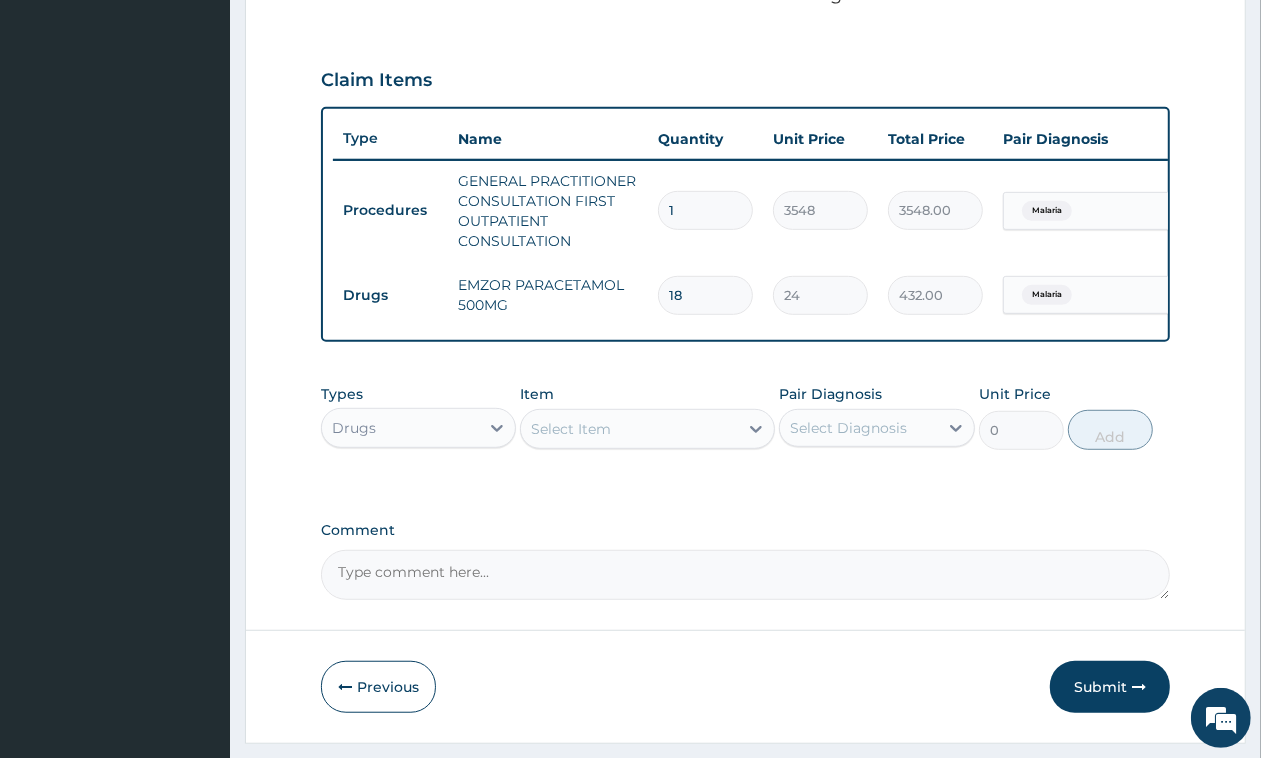 type on "18" 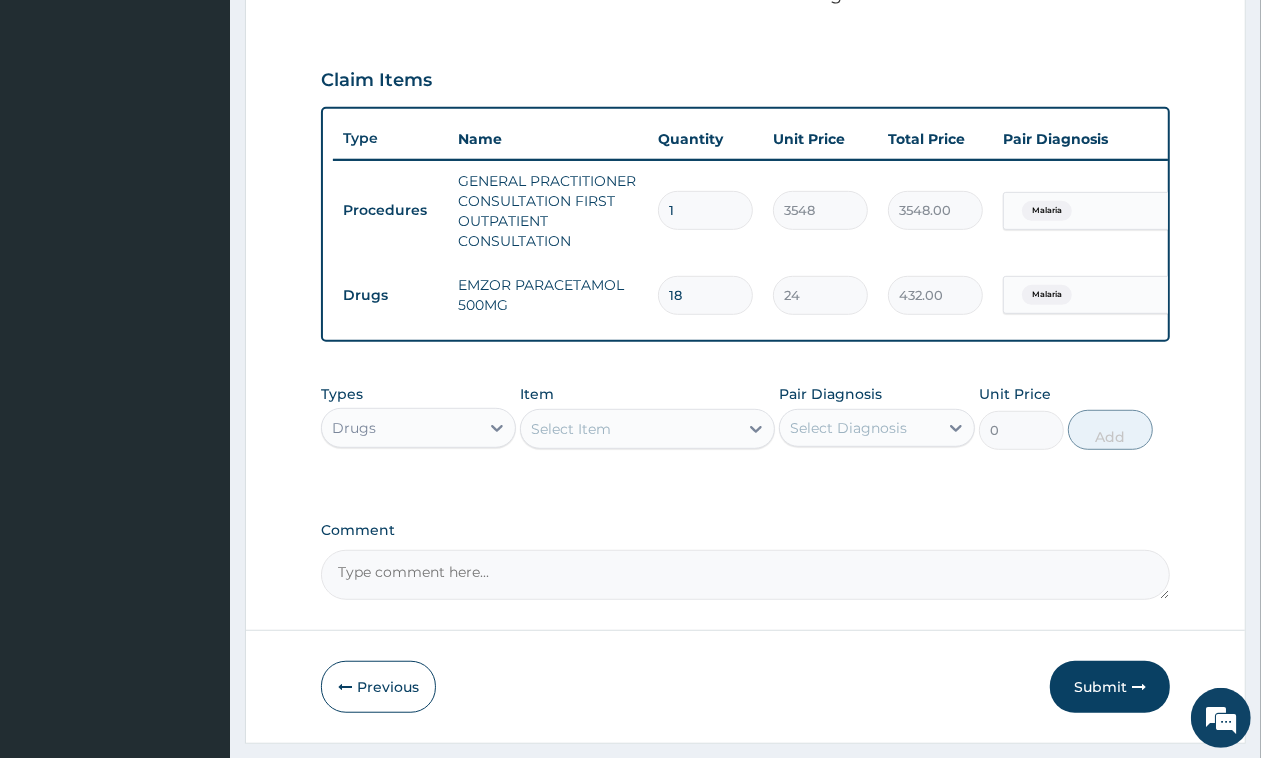 click on "Select Item" at bounding box center [629, 429] 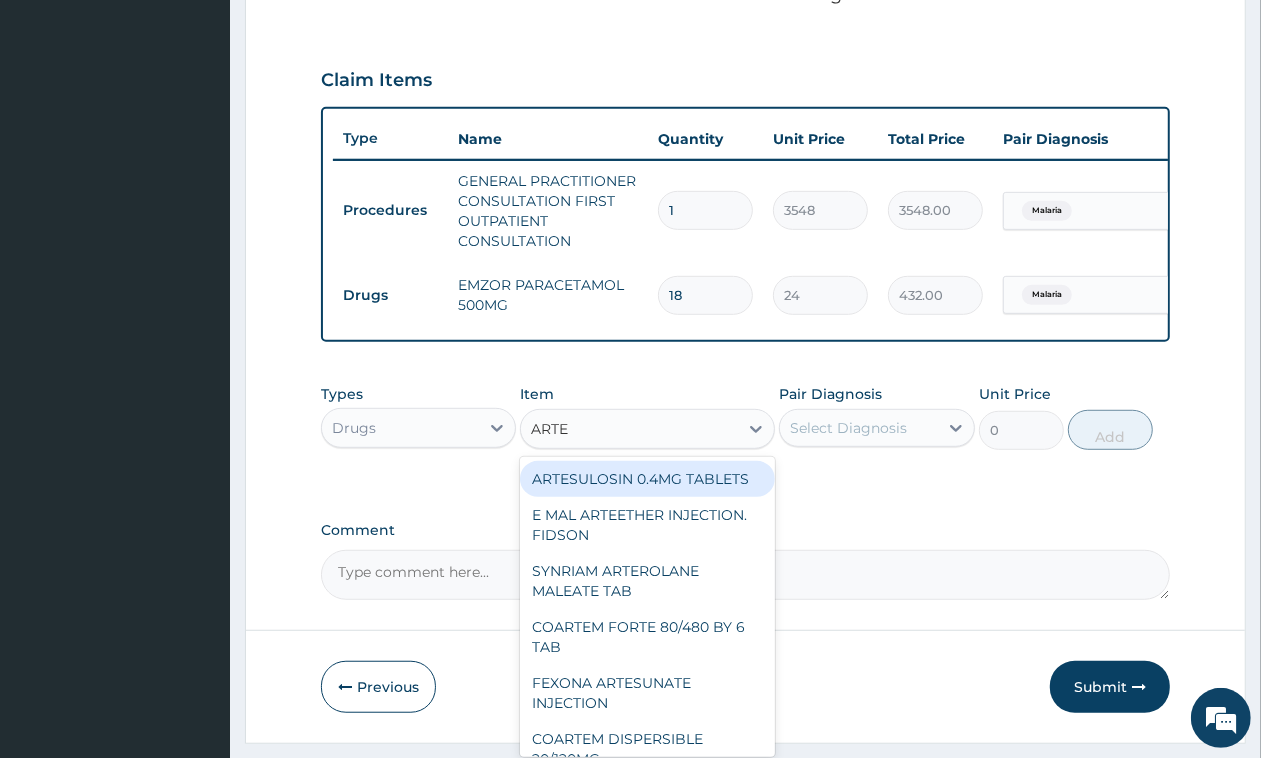 type on "ARTEM" 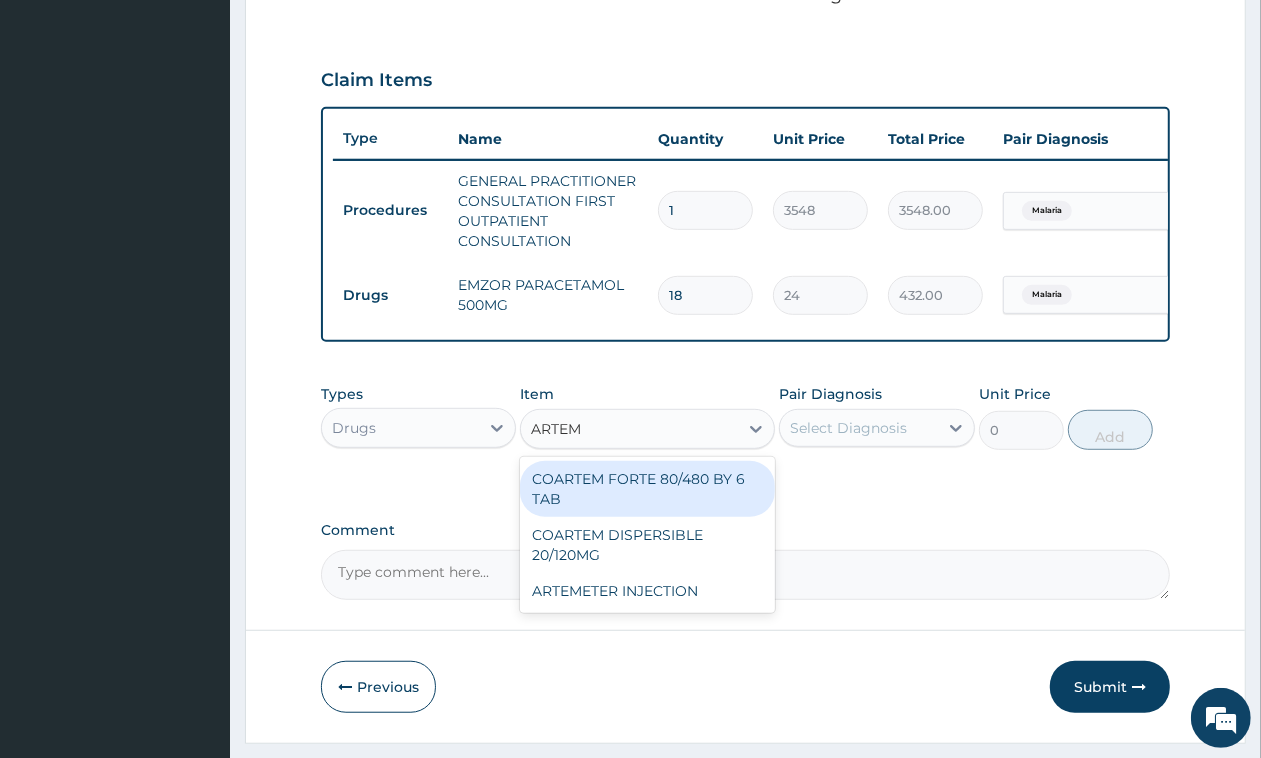 click on "COARTEM FORTE 80/480 BY 6 TAB" at bounding box center [647, 489] 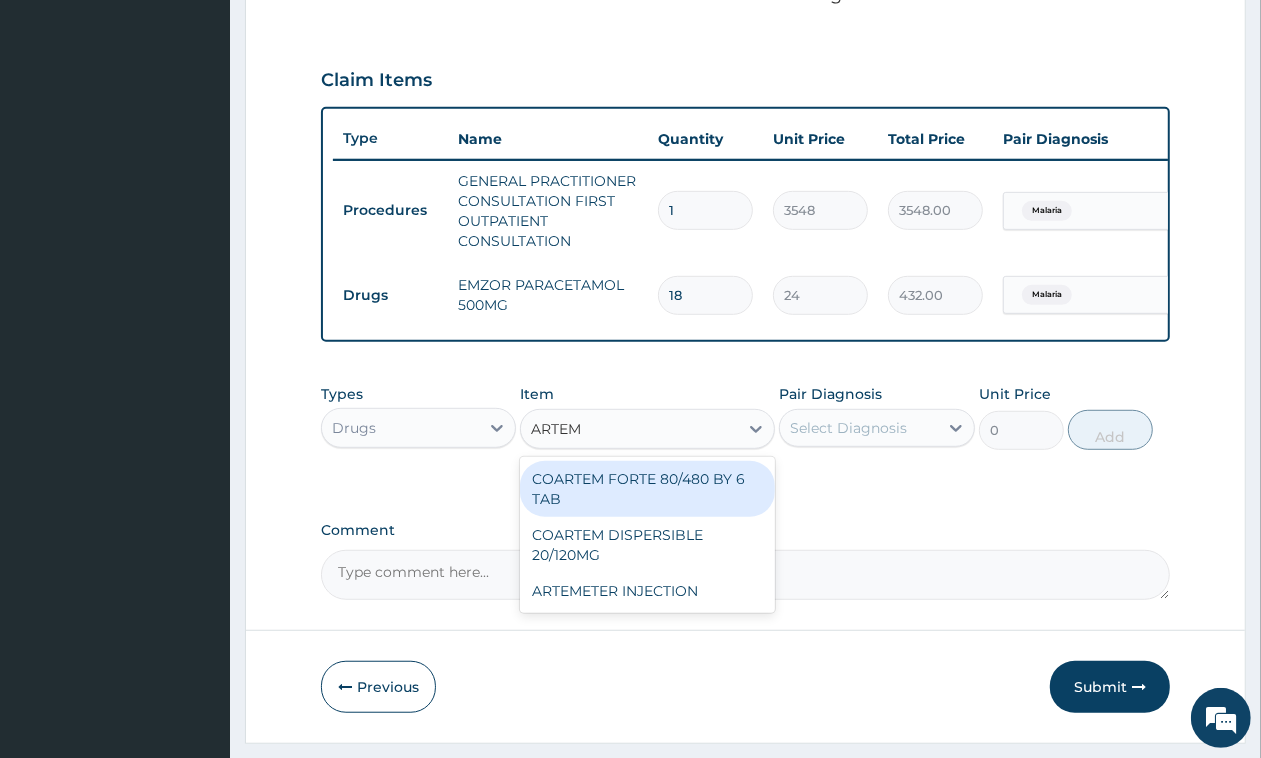 type 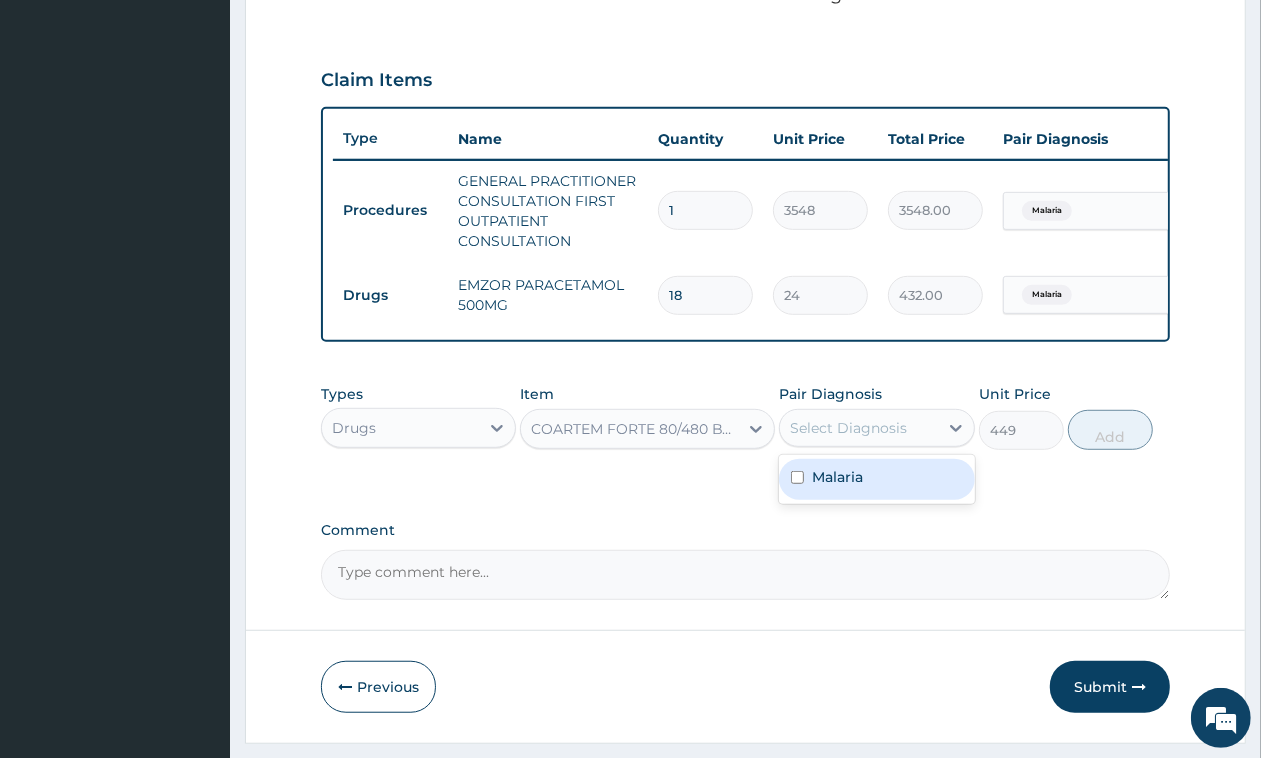click on "Select Diagnosis" at bounding box center (858, 428) 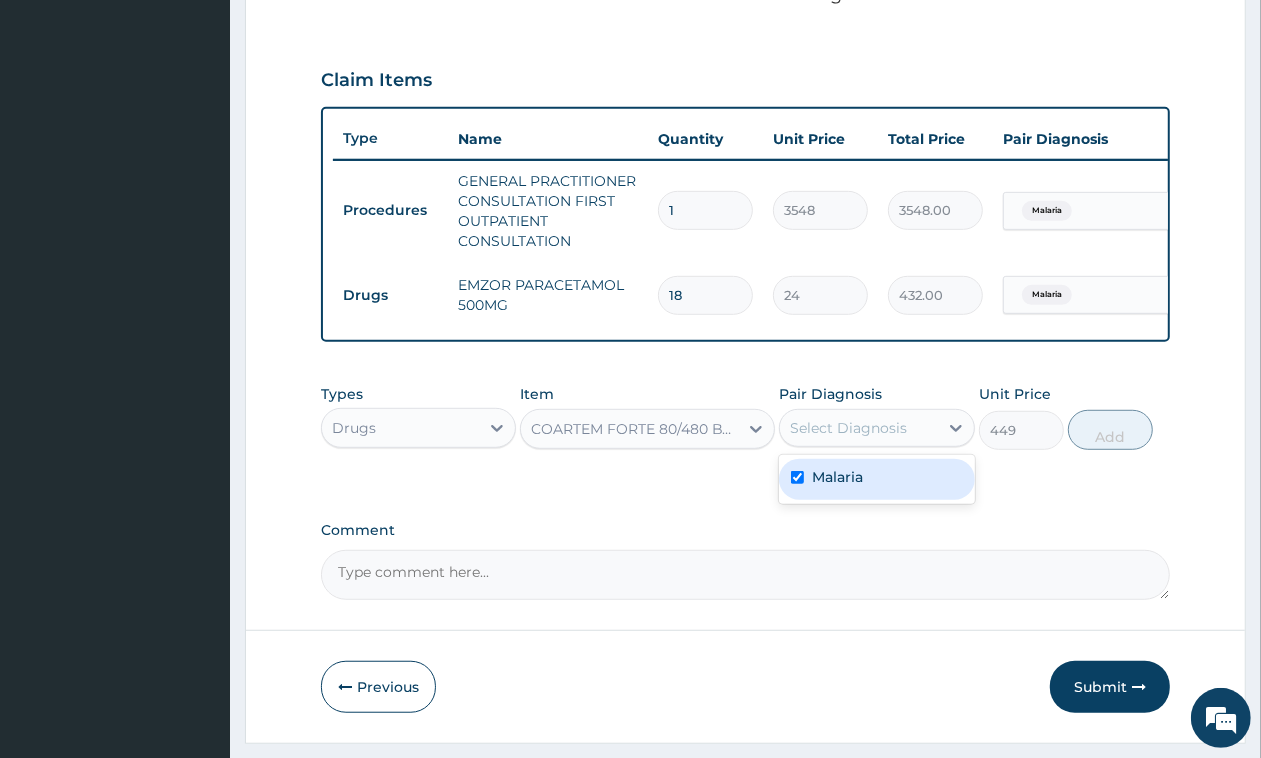 checkbox on "true" 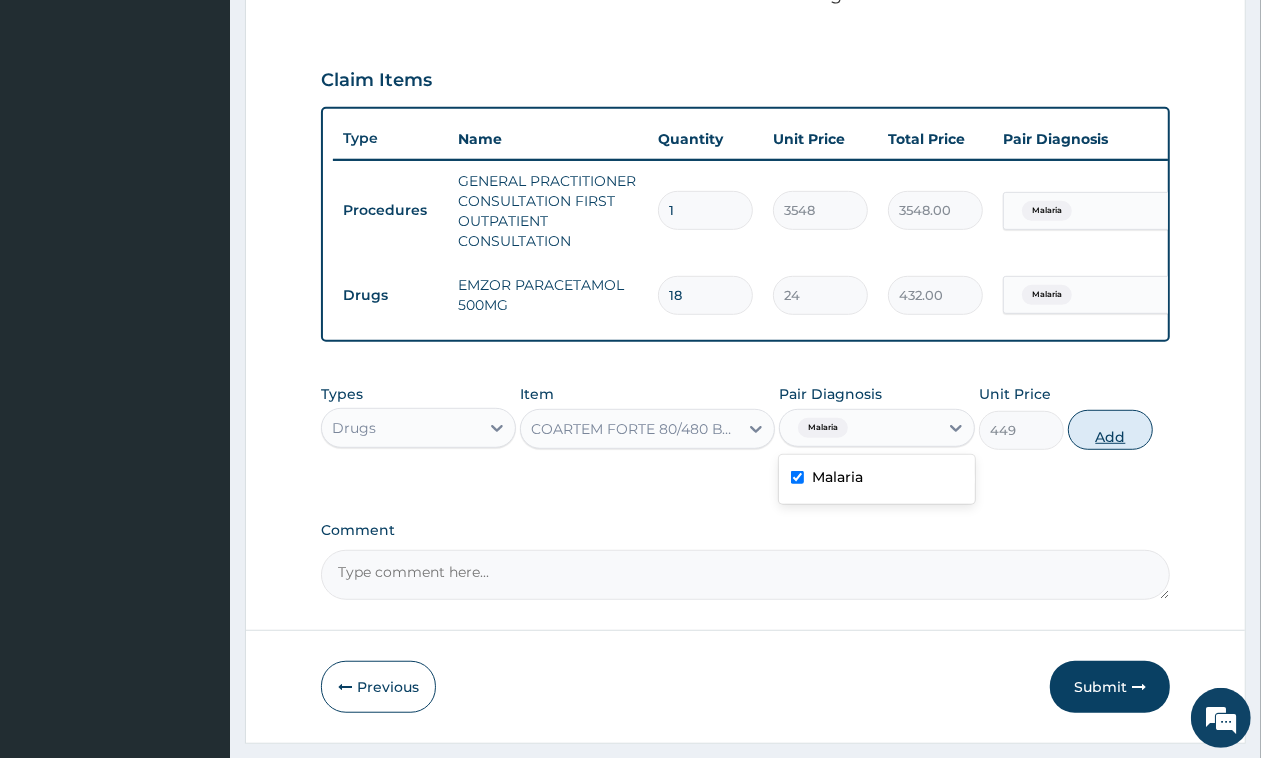 click on "Add" at bounding box center [1110, 430] 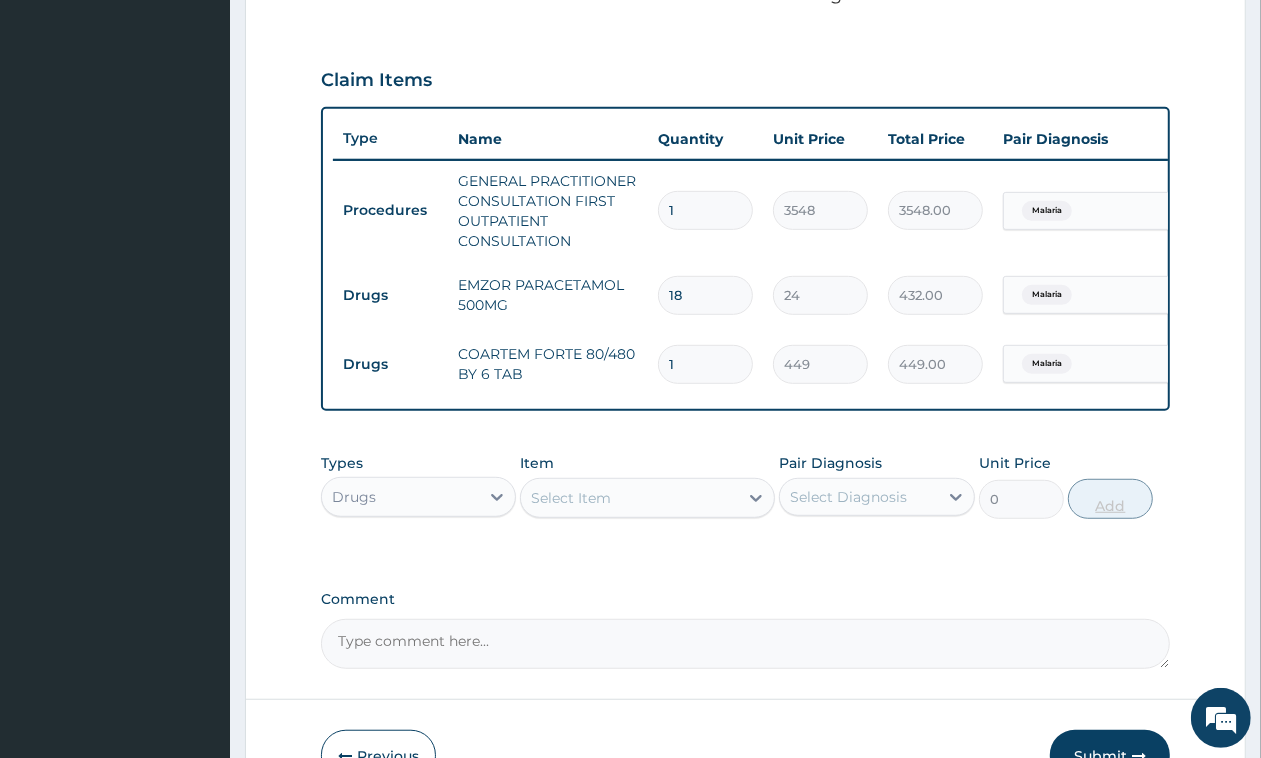 type 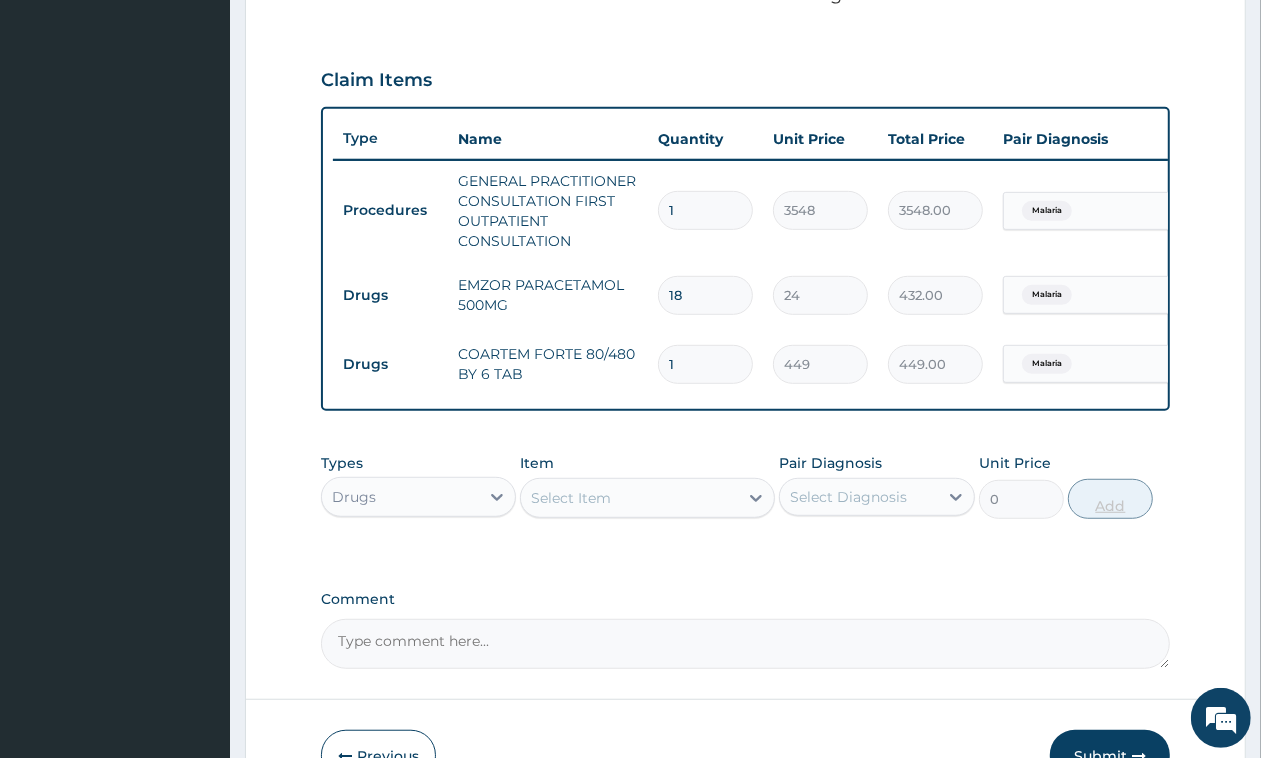 type on "0.00" 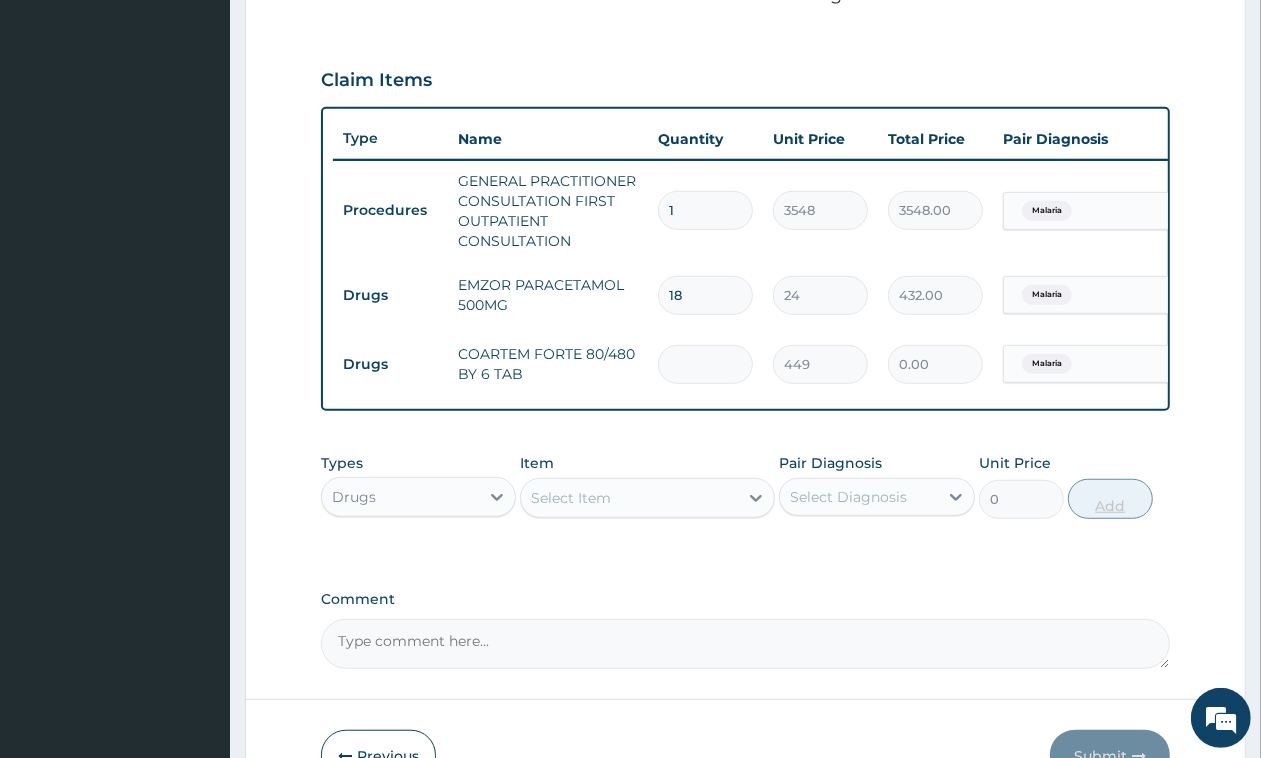 type on "6" 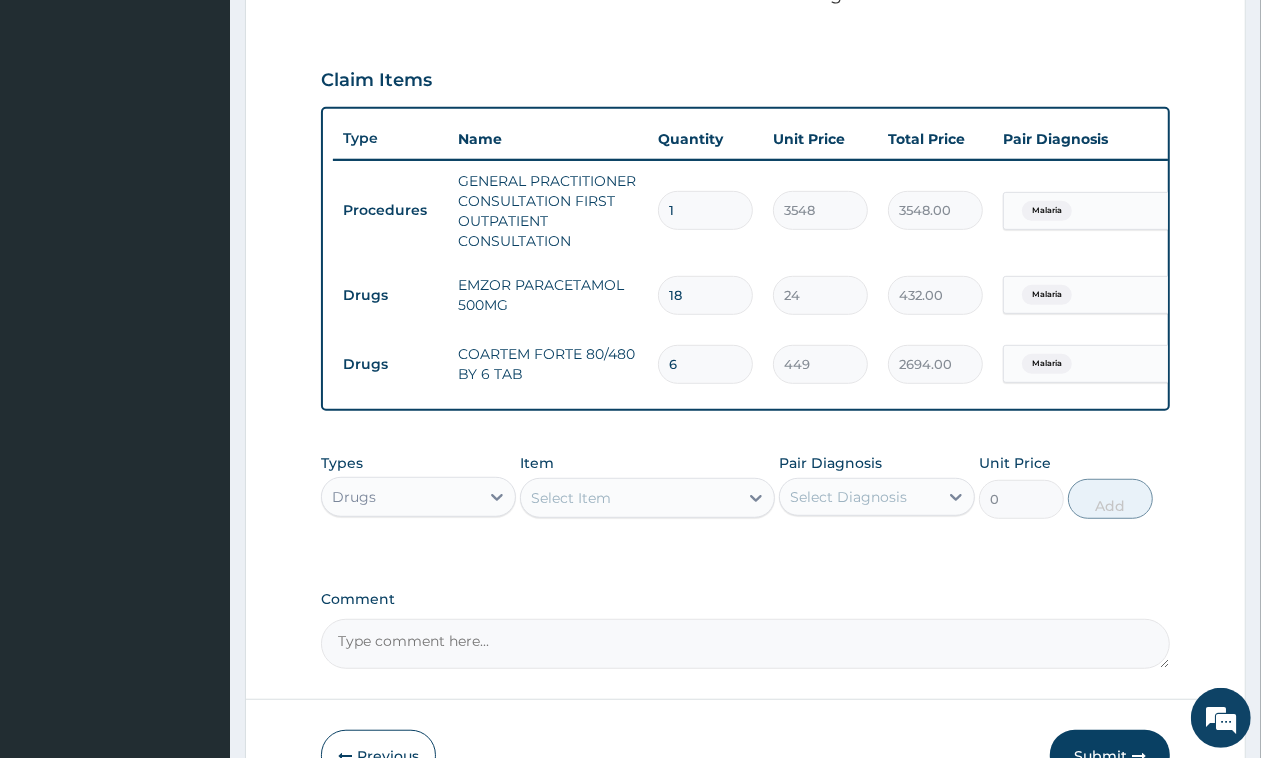type on "6" 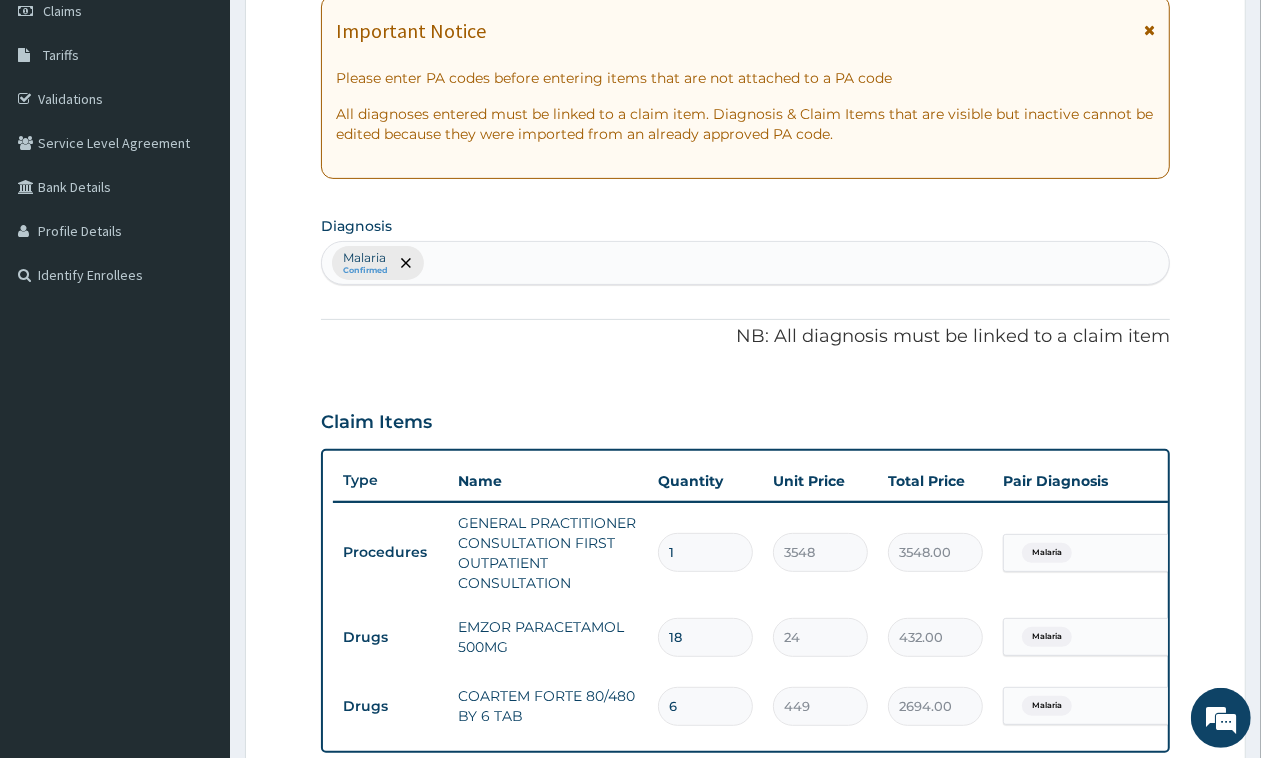 scroll, scrollTop: 775, scrollLeft: 0, axis: vertical 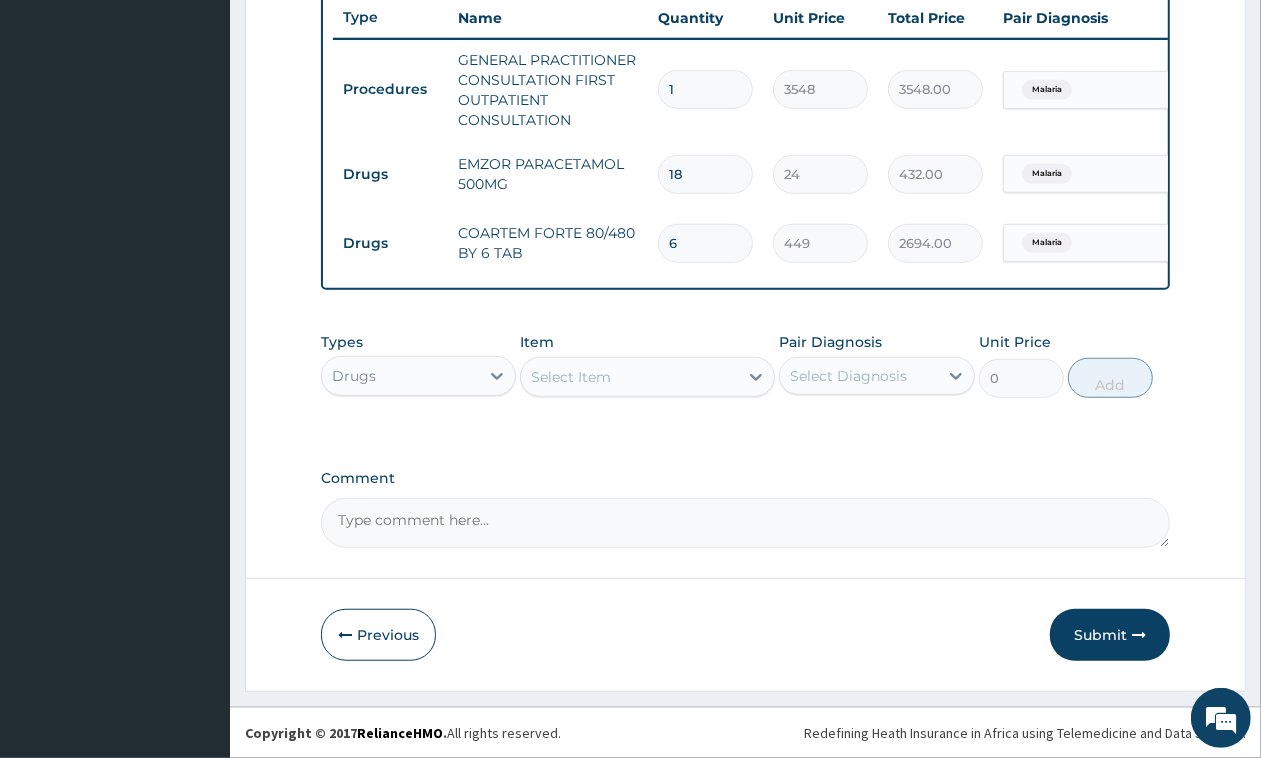 click on "Submit" at bounding box center [1110, 635] 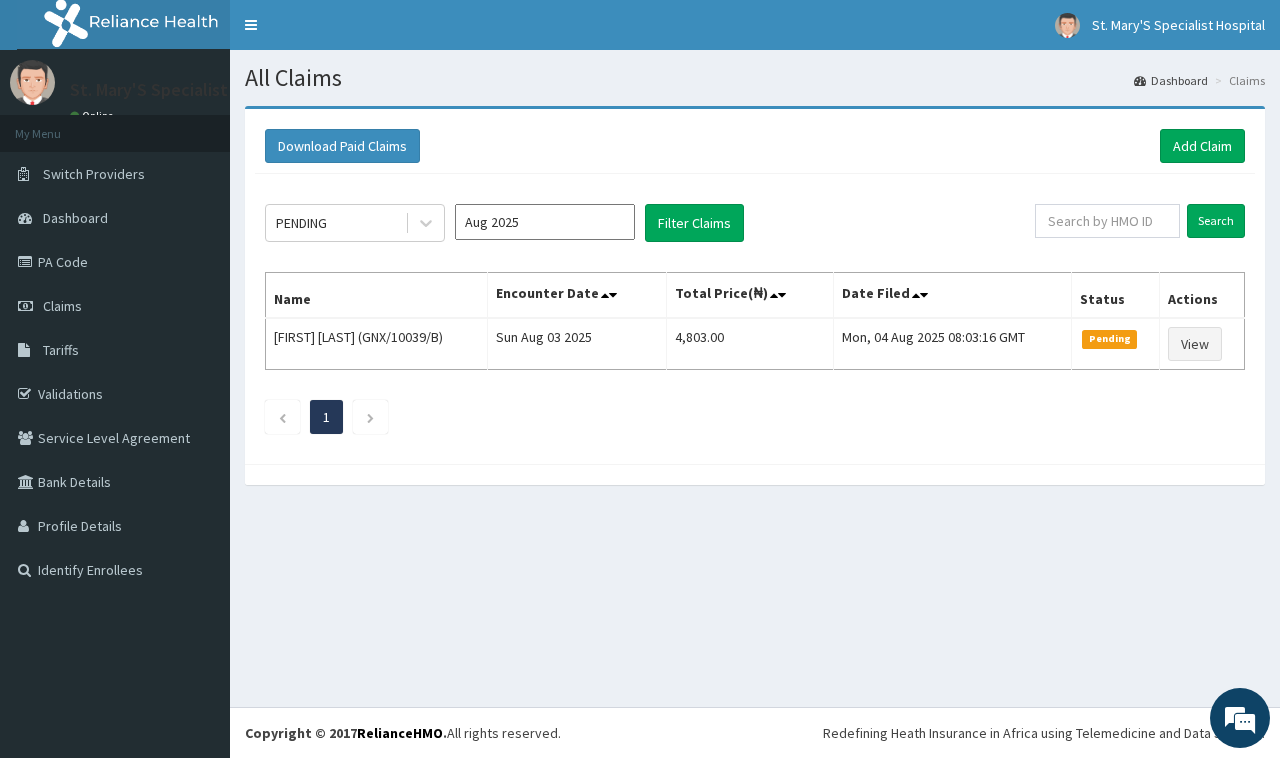 scroll, scrollTop: 0, scrollLeft: 0, axis: both 